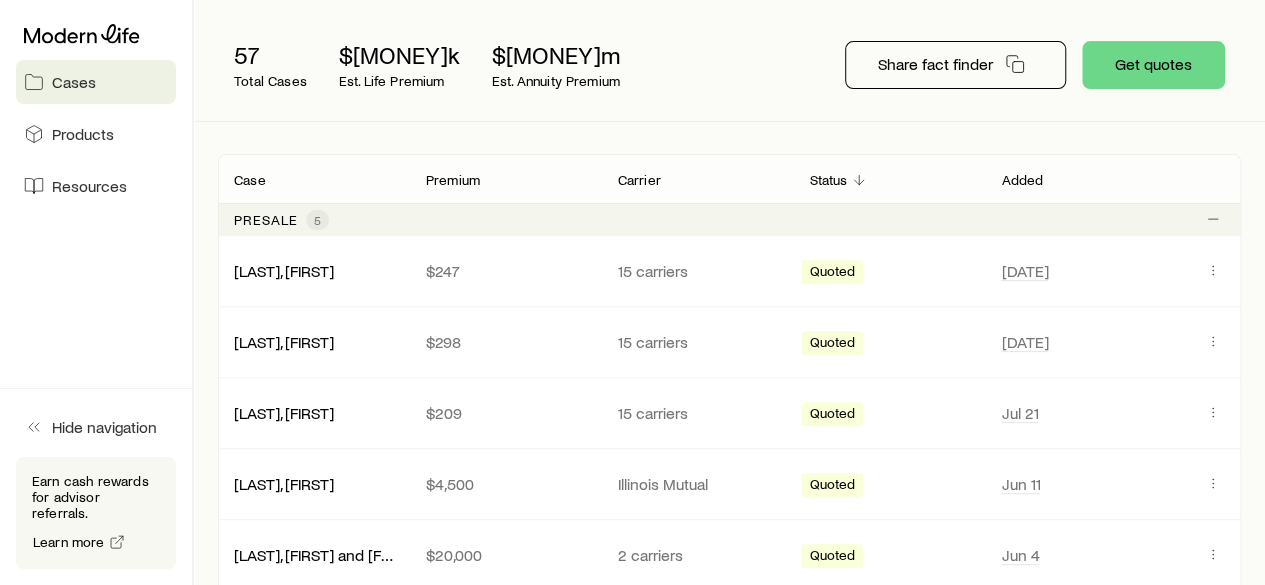 scroll, scrollTop: 259, scrollLeft: 0, axis: vertical 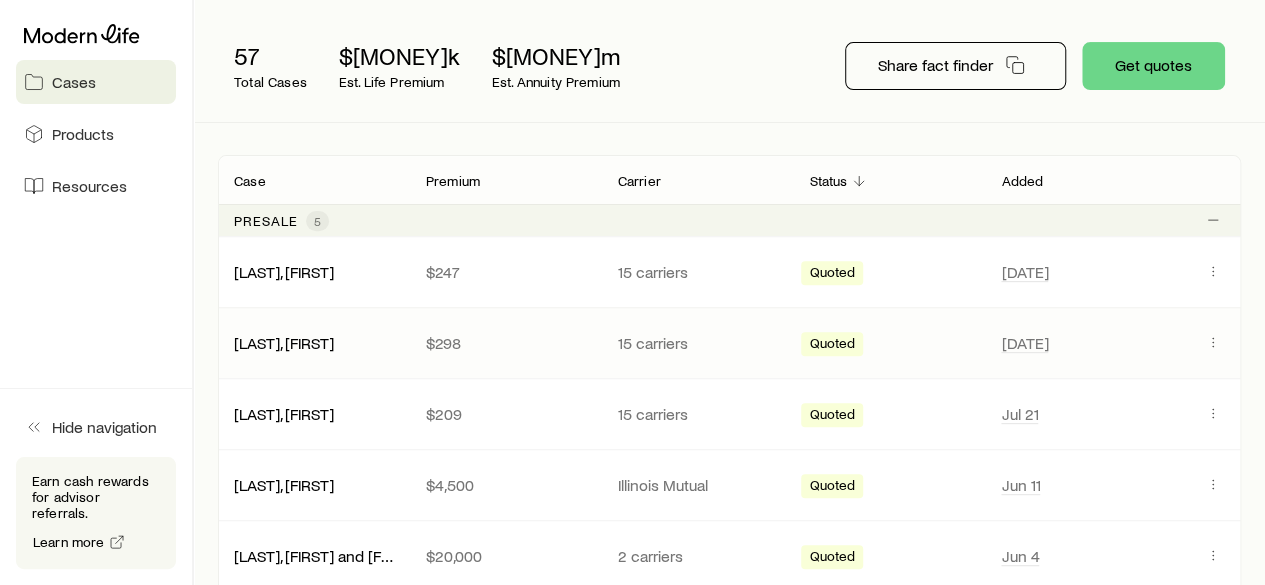 click on "$298" at bounding box center [506, 343] 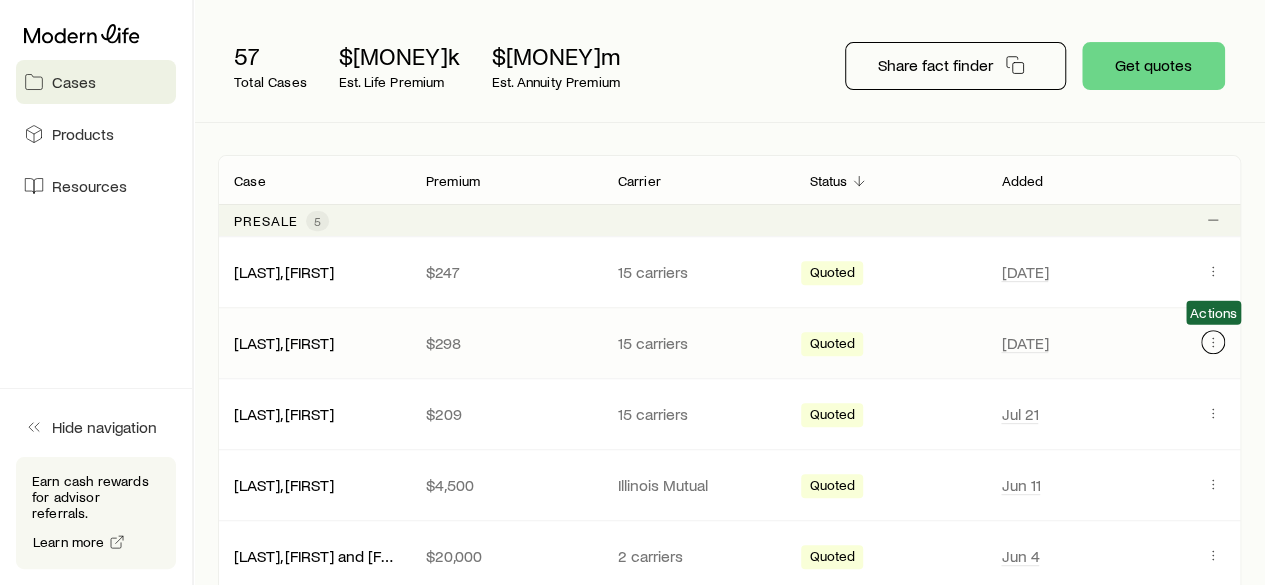 click 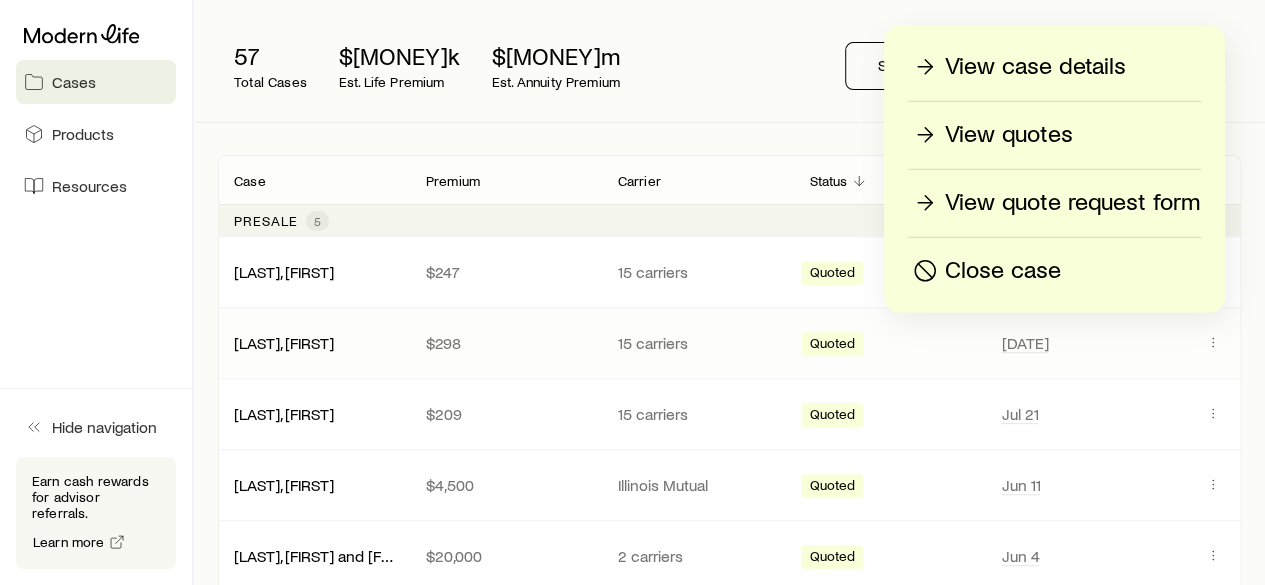 click on "View quotes" at bounding box center (1009, 135) 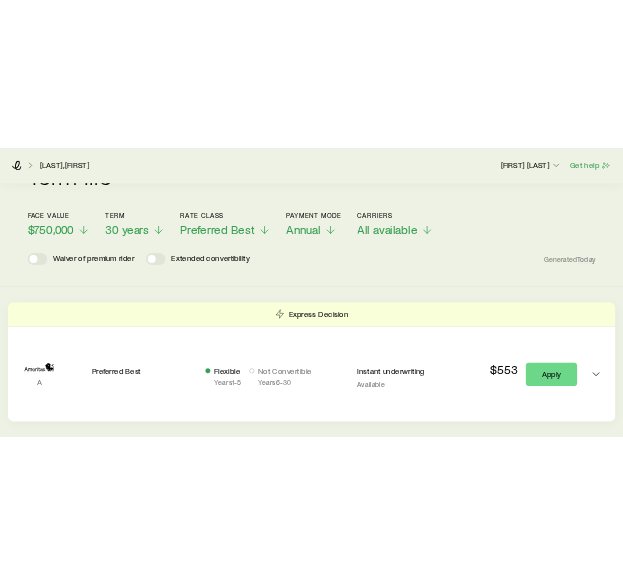 scroll, scrollTop: 113, scrollLeft: 0, axis: vertical 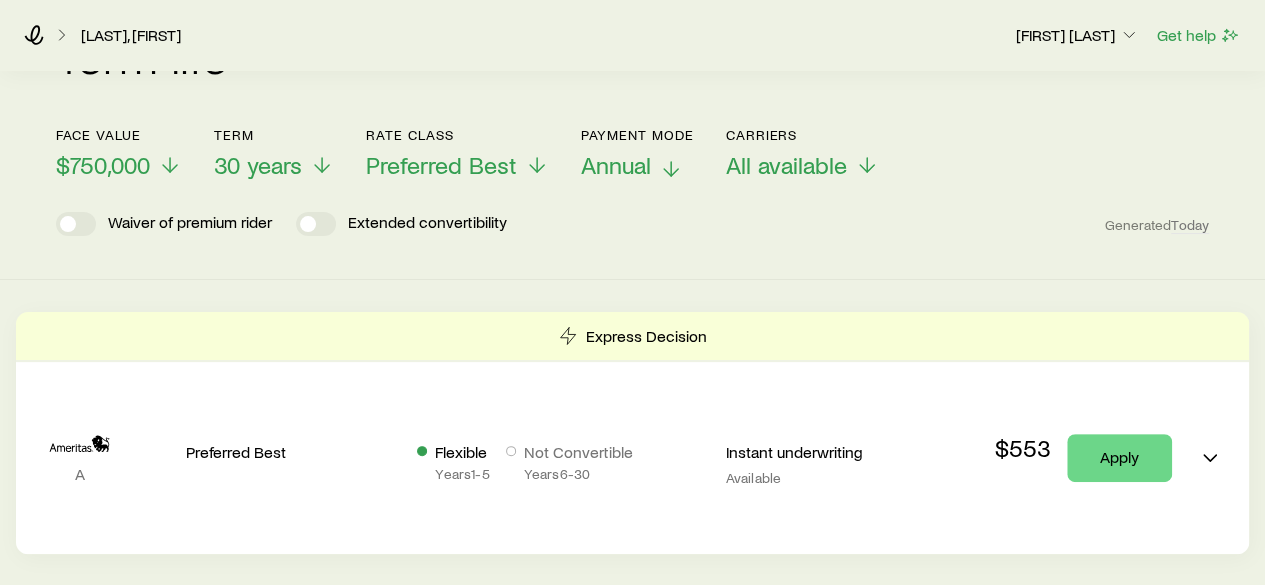 click on "Annual" at bounding box center [616, 165] 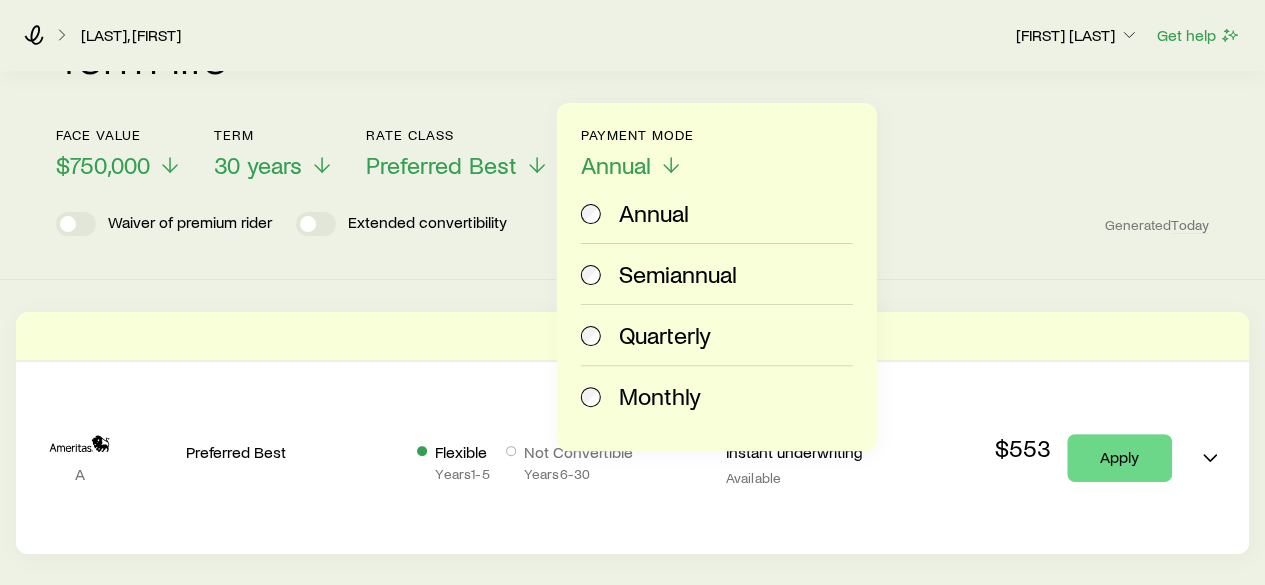 click on "Quarterly" at bounding box center (665, 335) 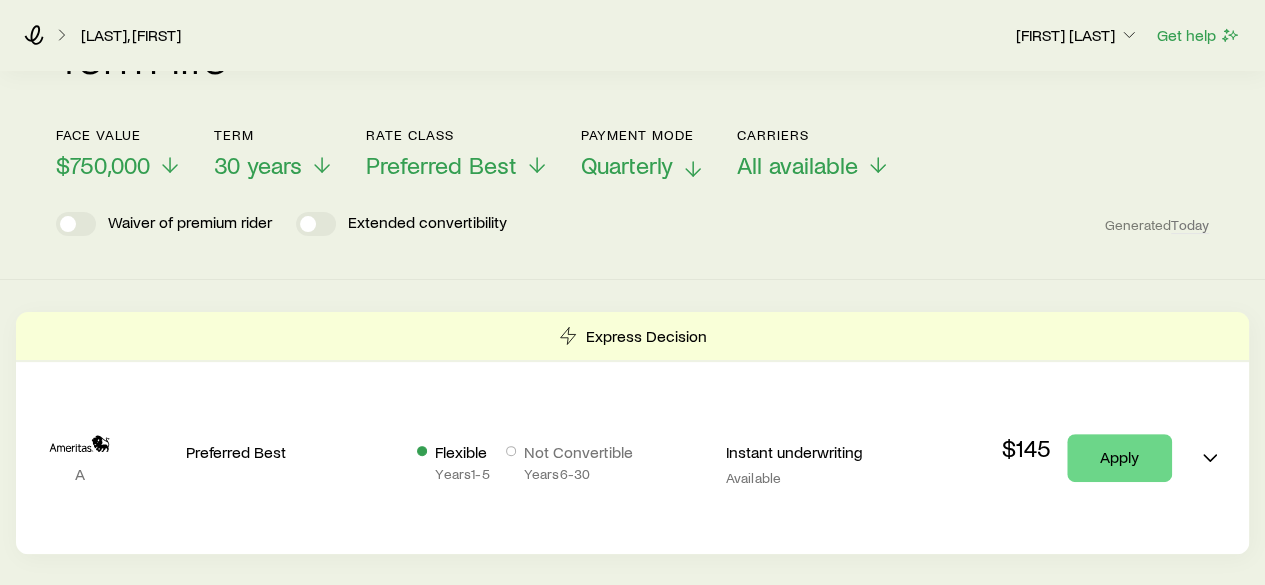 click on "Quarterly" at bounding box center [627, 165] 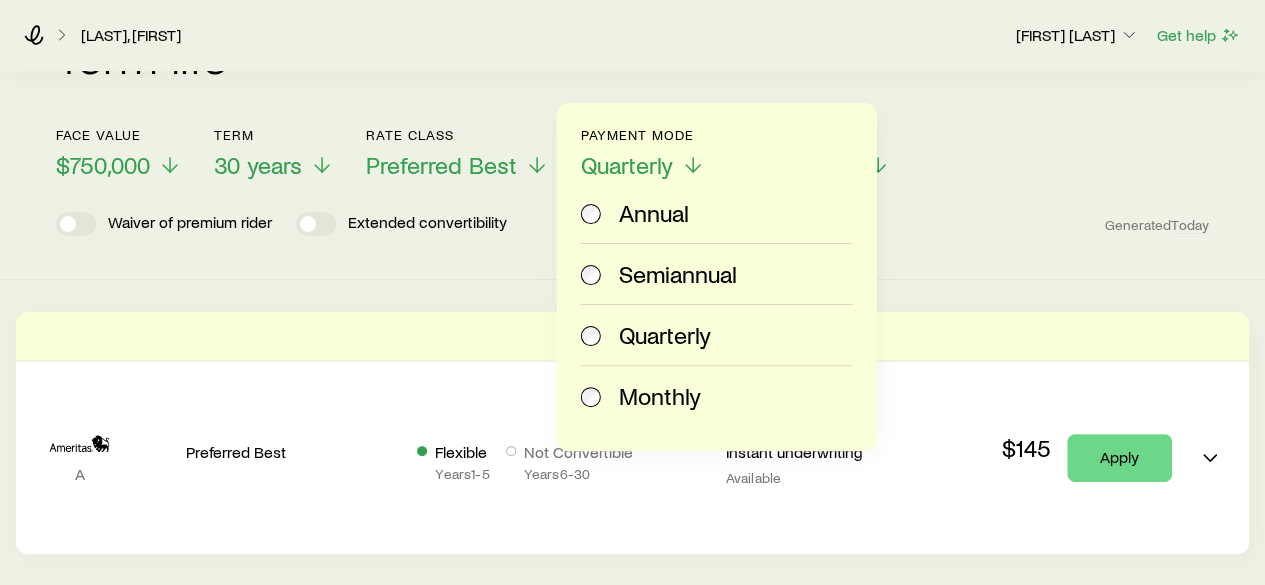 click on "Monthly" at bounding box center [660, 396] 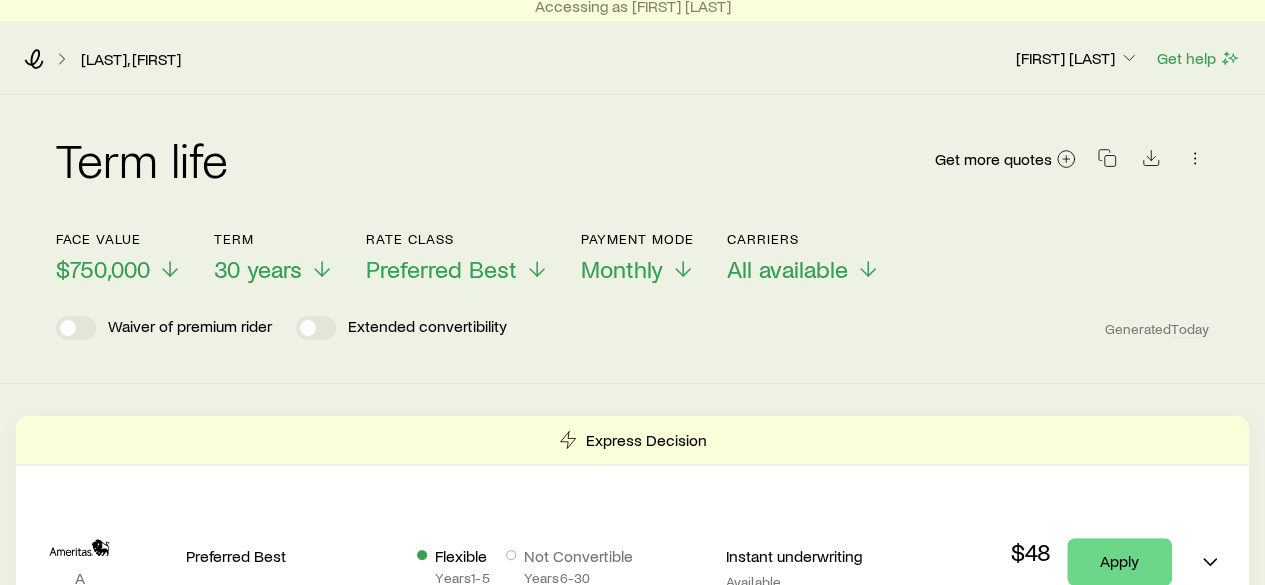 scroll, scrollTop: 0, scrollLeft: 0, axis: both 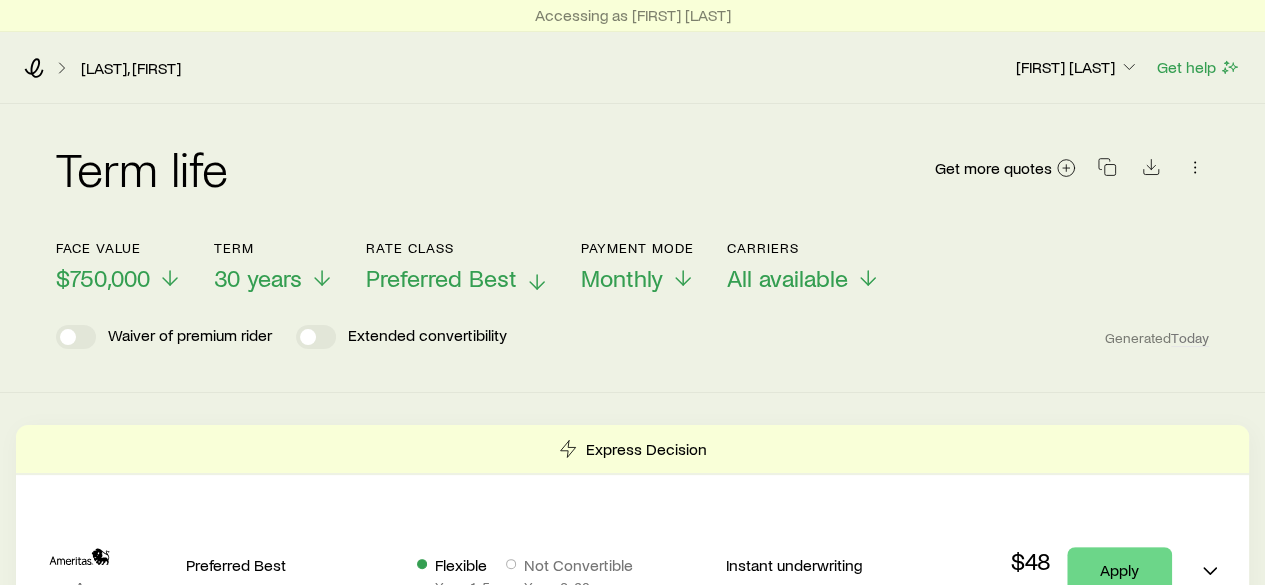 click on "Preferred Best" at bounding box center [441, 278] 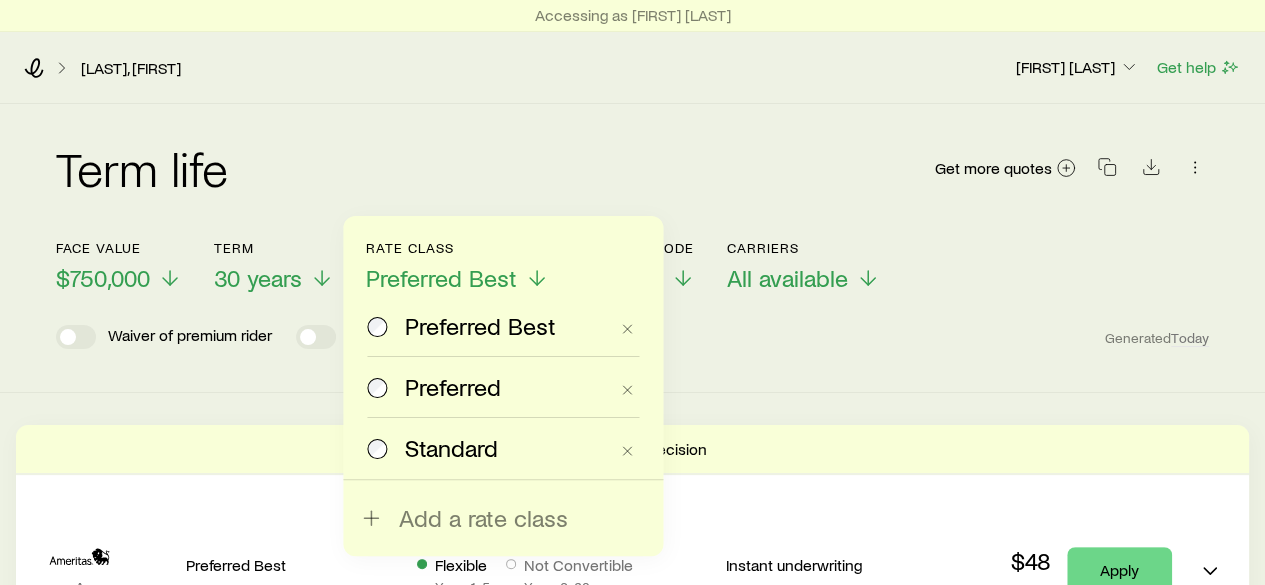 click on "Preferred" at bounding box center [453, 387] 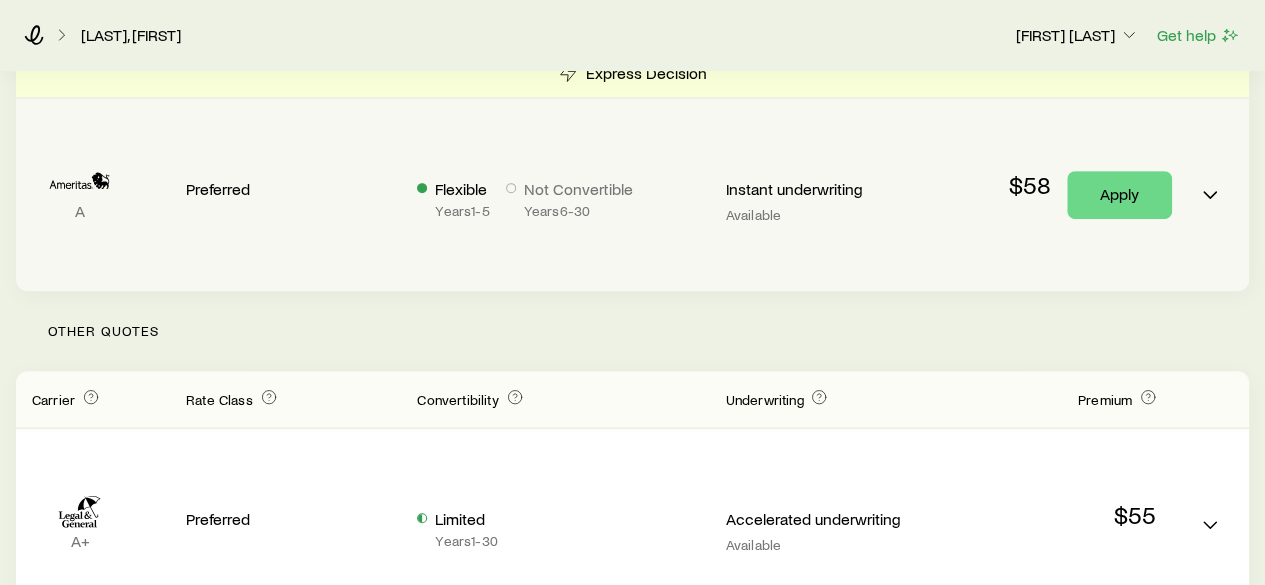 scroll, scrollTop: 0, scrollLeft: 0, axis: both 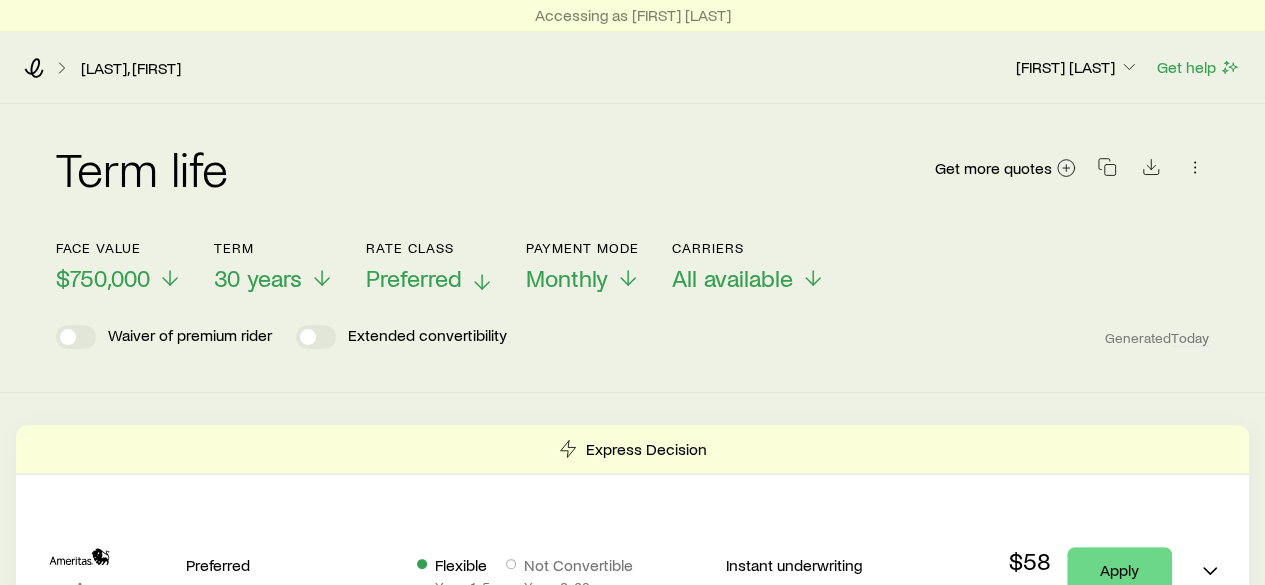 click on "Preferred" at bounding box center [414, 278] 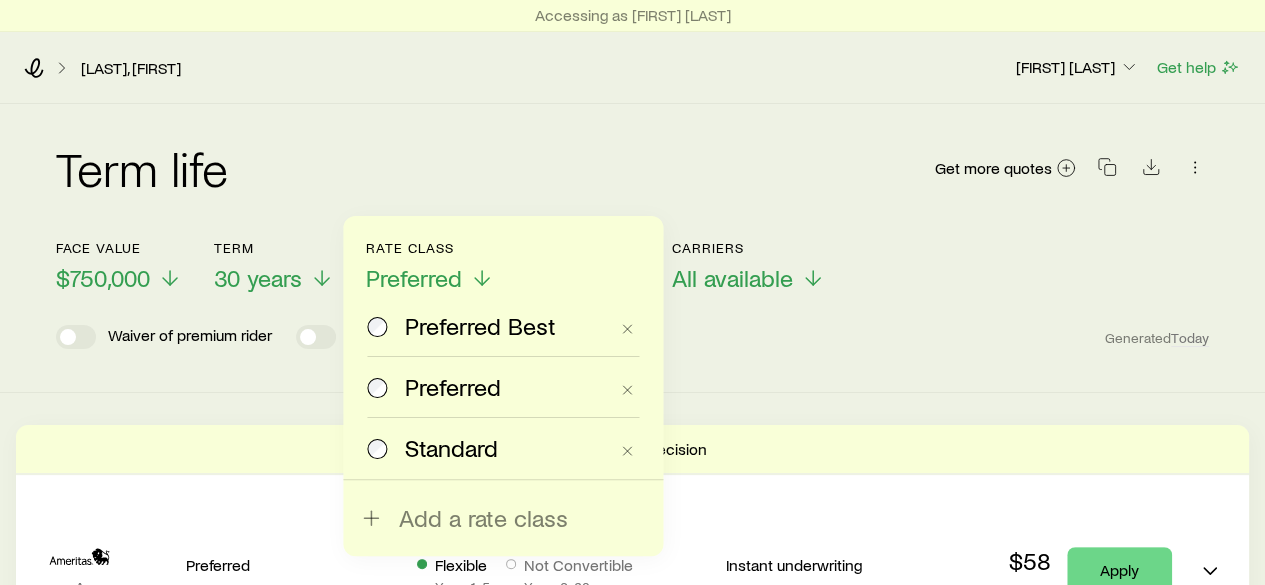 click on "Standard" at bounding box center [451, 448] 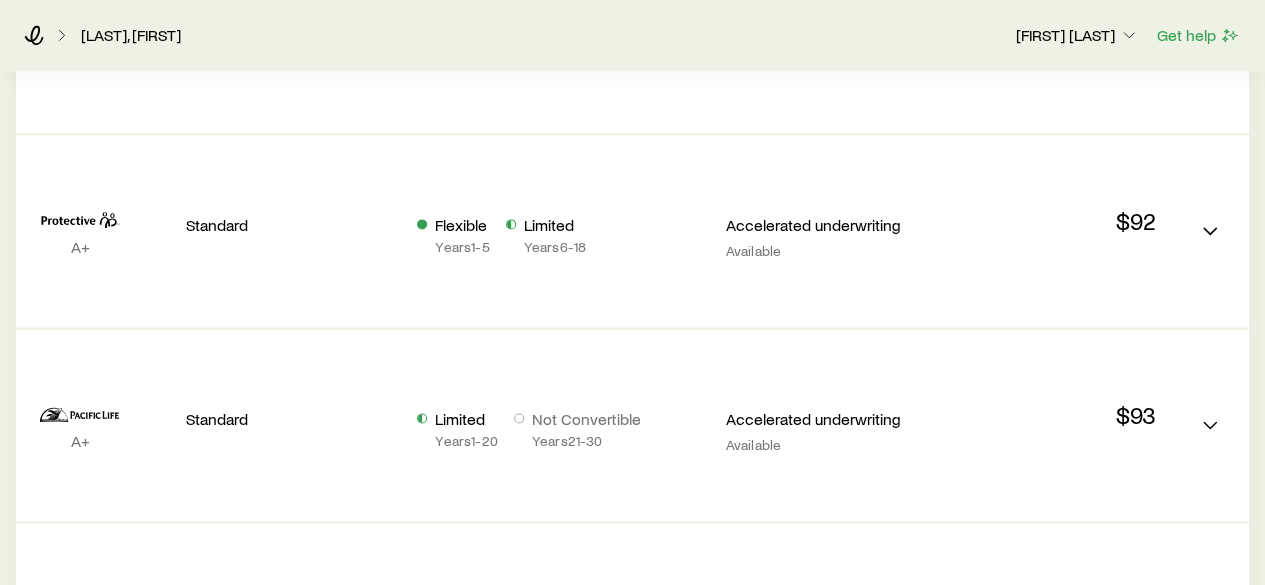 scroll, scrollTop: 1269, scrollLeft: 0, axis: vertical 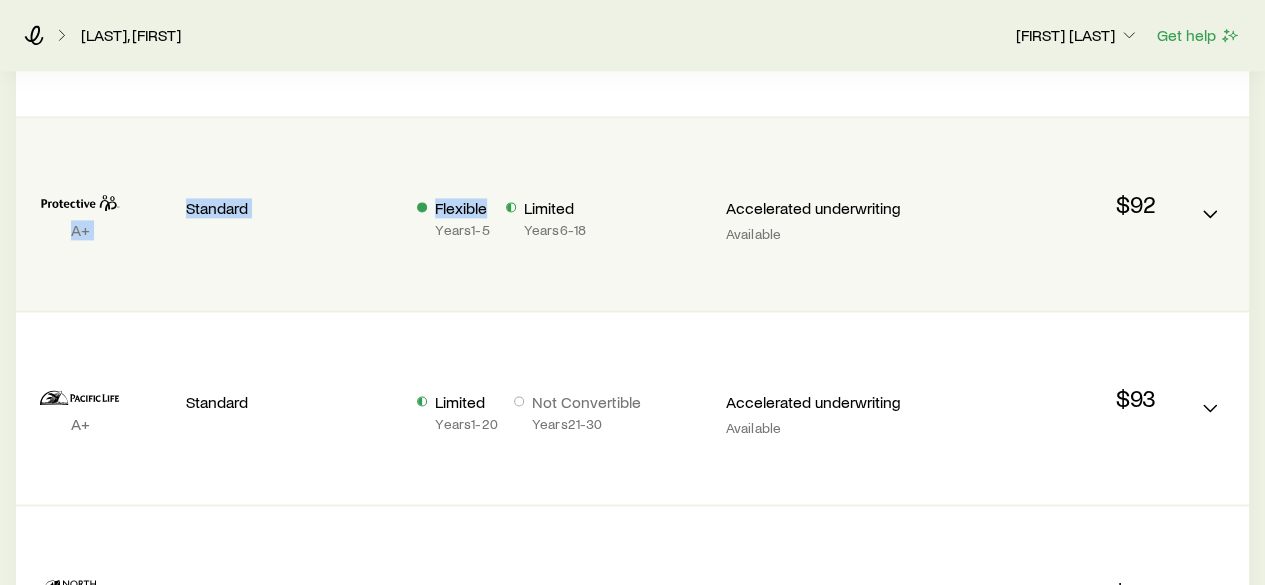 drag, startPoint x: 541, startPoint y: 86, endPoint x: 483, endPoint y: 170, distance: 102.0784 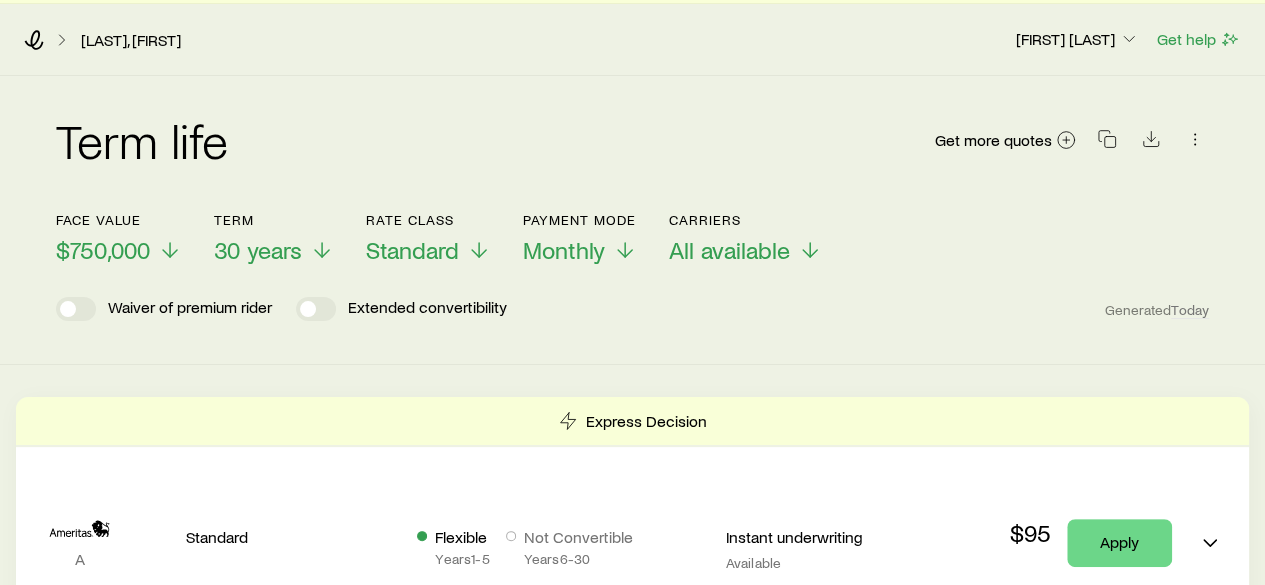 scroll, scrollTop: 0, scrollLeft: 0, axis: both 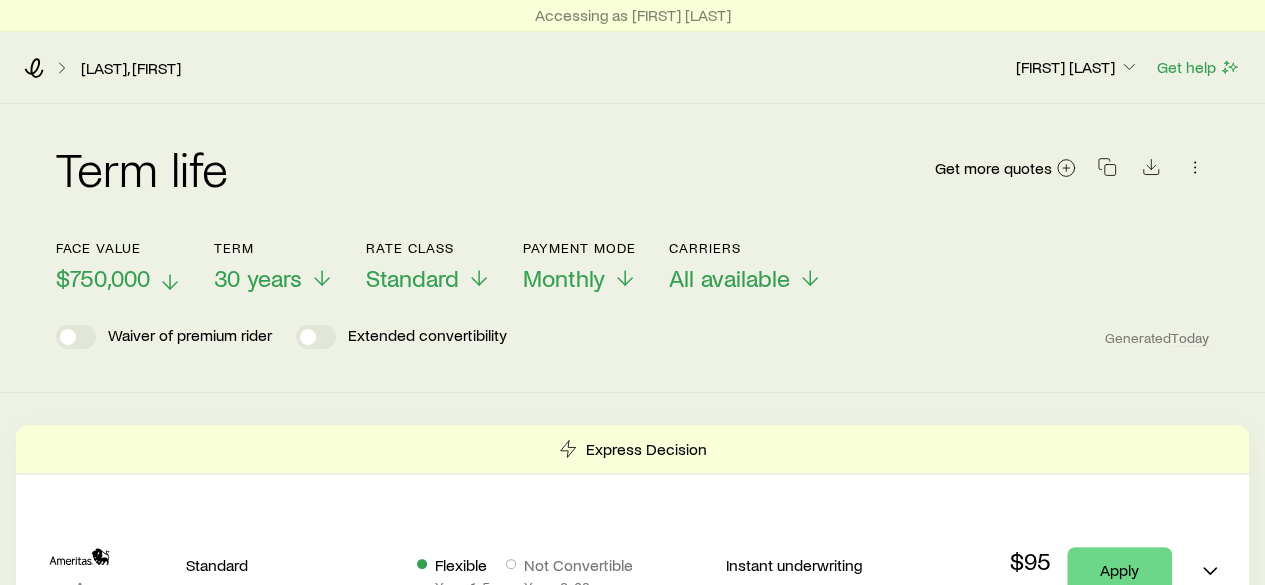 click on "$750,000" at bounding box center [103, 278] 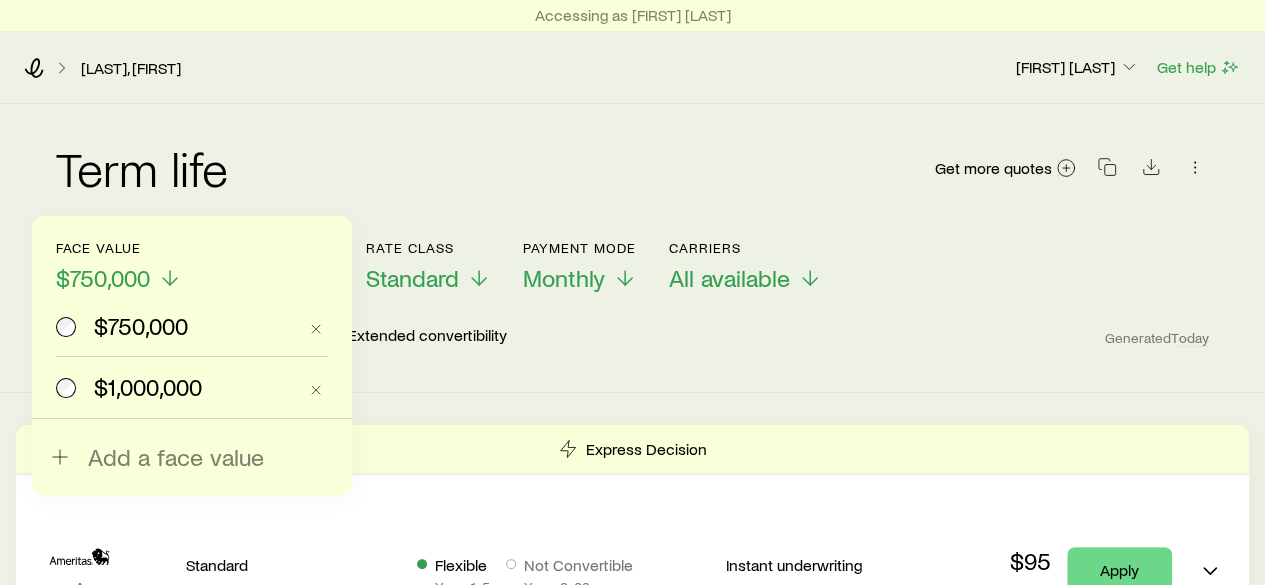 click on "$1,000,000" at bounding box center [148, 387] 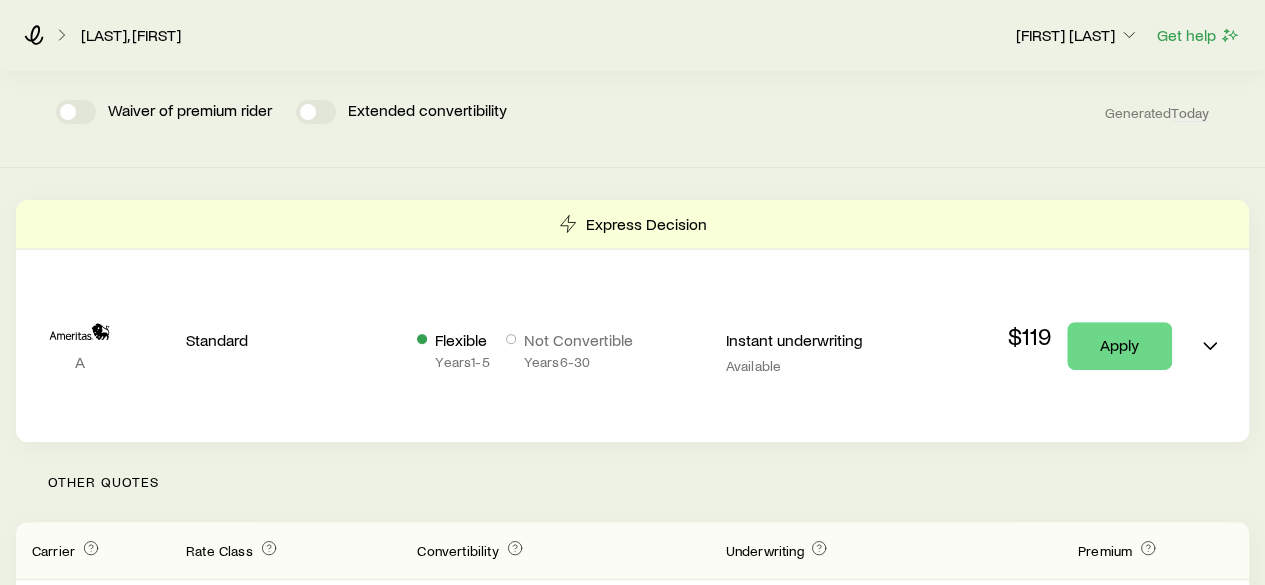 scroll, scrollTop: 0, scrollLeft: 0, axis: both 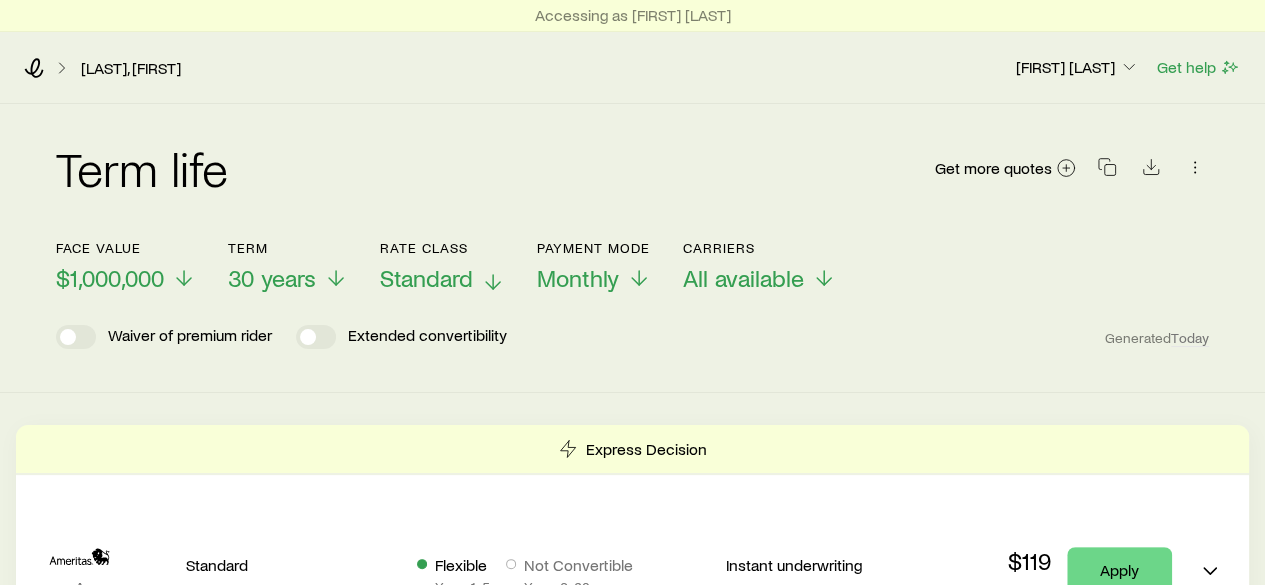 click on "Standard" at bounding box center [426, 278] 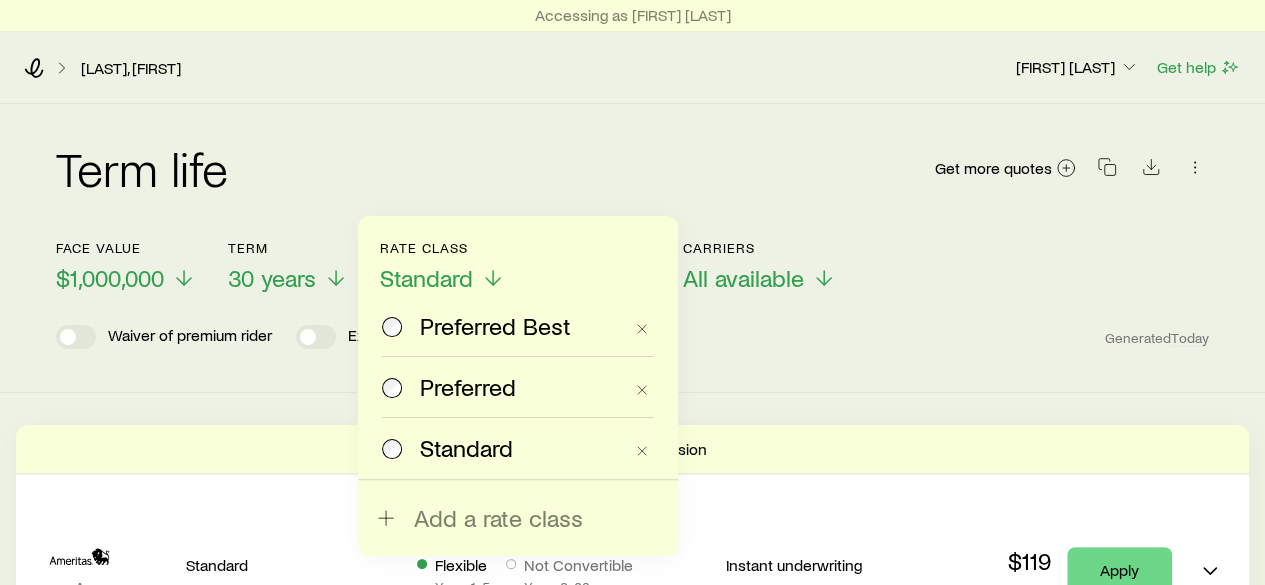 click on "Preferred" at bounding box center [468, 387] 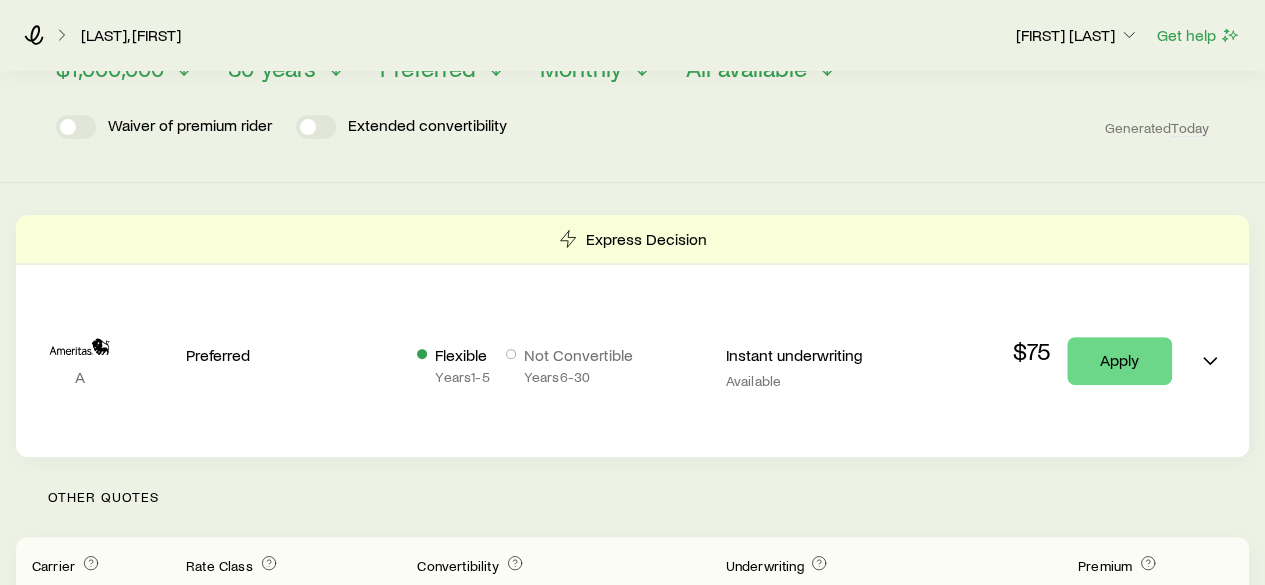 scroll, scrollTop: 0, scrollLeft: 0, axis: both 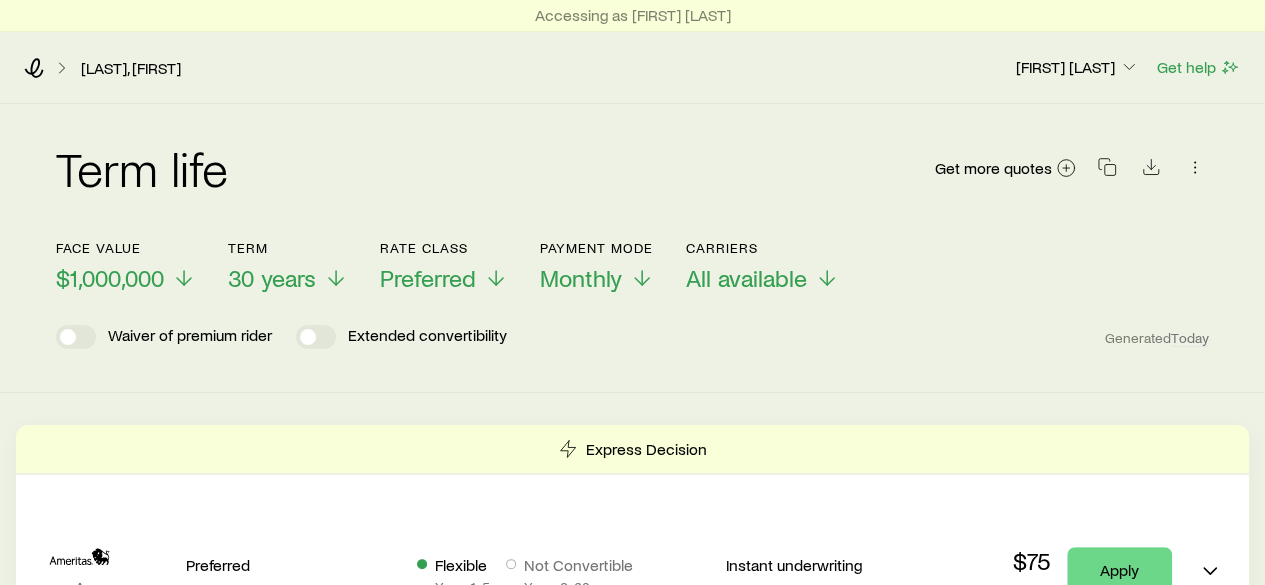 click on "Term life Get more quotes Face value $1,000,000 Term 30 years Rate Class Preferred Payment Mode Monthly Carriers All available Waiver of premium rider Extended convertibility Generated  Today Express Decision A Preferred Flexible Years  1 - 5 Not Convertible Years  6 - 30 Instant underwriting Available $75 Apply Other Quotes Carrier Rate Class Convertibility Underwriting Premium A Preferred Flexible Years  1 - 10 Limited Years  11 - 30 Accelerated underwriting Available $69 A+ Preferred Limited Years  1 - 30 Accelerated underwriting Available $70 A Preferred Limited Years  1 - 10 Not Convertible Years  11 - 30 Accelerated underwriting Available $70 A+ Preferred Flexible Years  1 - 5 Limited Years  6 - 18 Accelerated underwriting Available $70 A+ Preferred Limited Years  1 - 20 Not Convertible Years  21 - 30 Accelerated underwriting Available $70 A Preferred Flexible Years  1 - 7 Limited Years  8 - 30 Accelerated underwriting Available $74 A+ Preferred Flexible Years  1 - 30 Accelerated underwriting Available" at bounding box center (632, 1811) 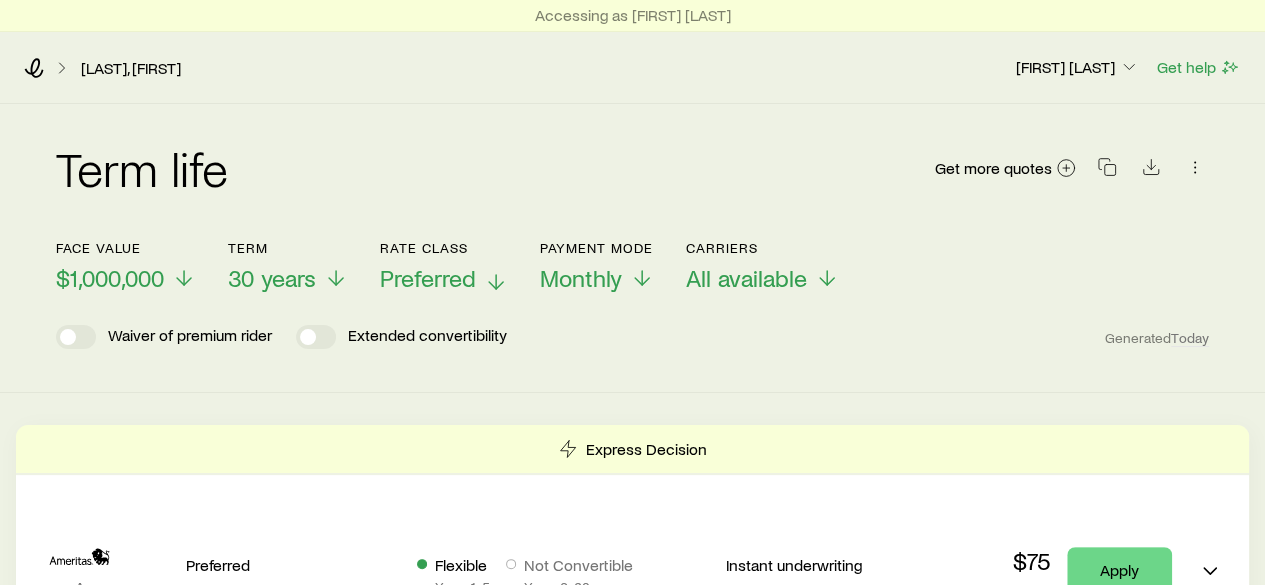 click on "Preferred" at bounding box center [428, 278] 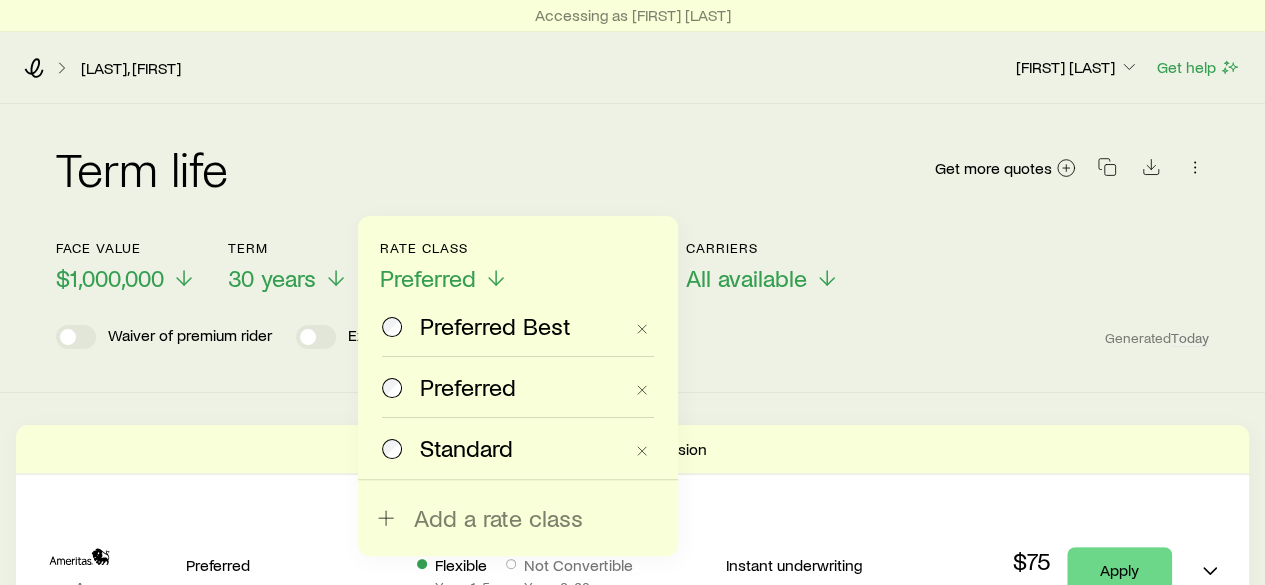 click on "Preferred Best" at bounding box center (495, 326) 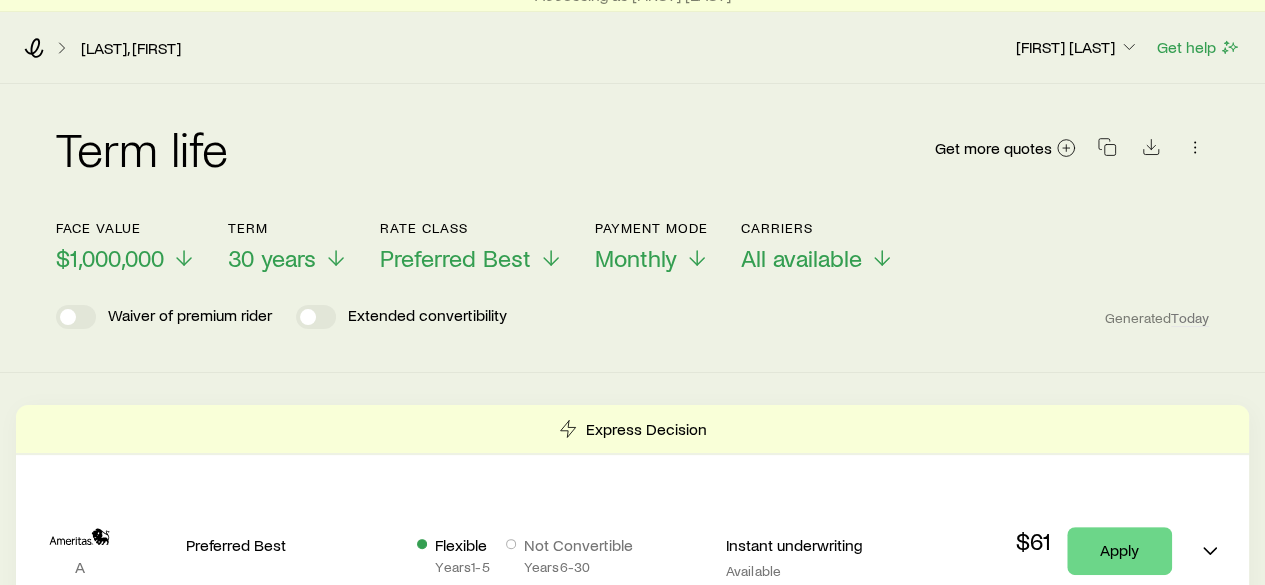 scroll, scrollTop: 0, scrollLeft: 0, axis: both 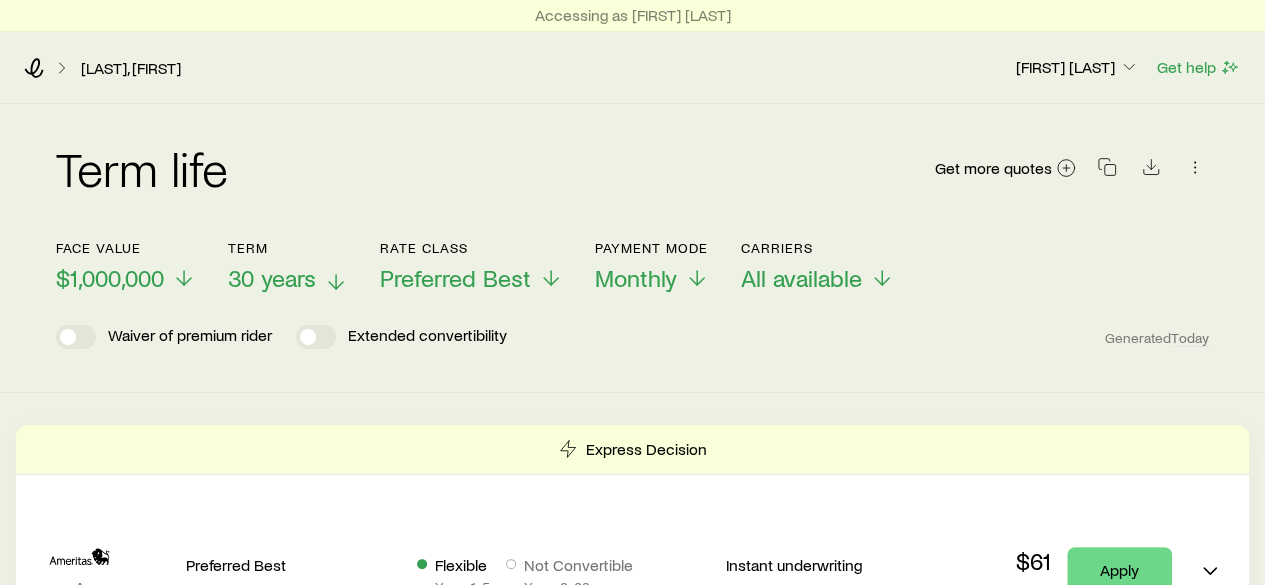 click on "30 years" at bounding box center [272, 278] 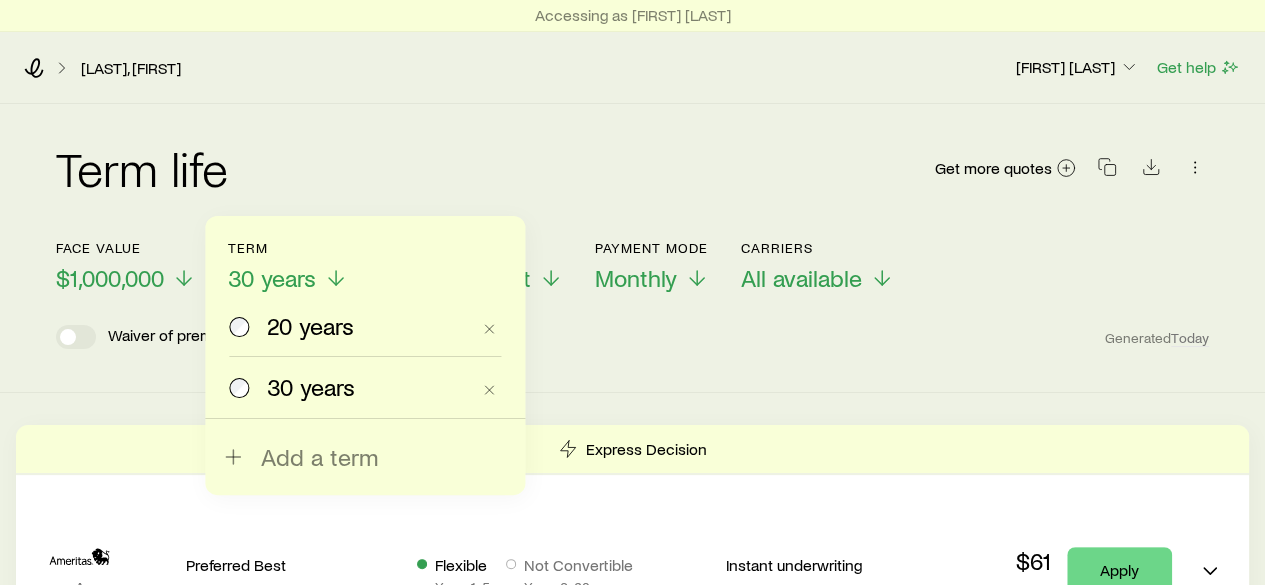 click on "20 years" at bounding box center [310, 326] 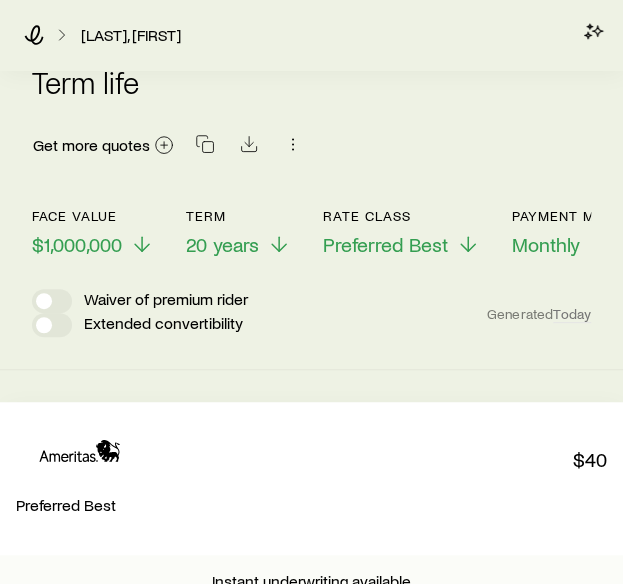 scroll, scrollTop: 18, scrollLeft: 0, axis: vertical 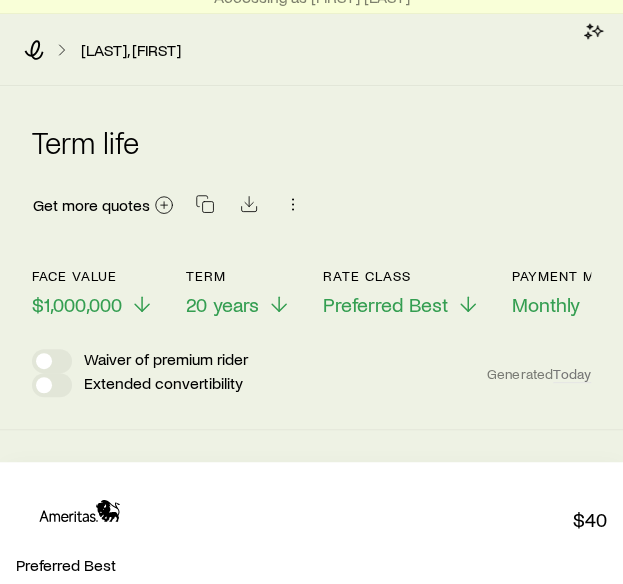 click on "Preferred Best" at bounding box center (385, 304) 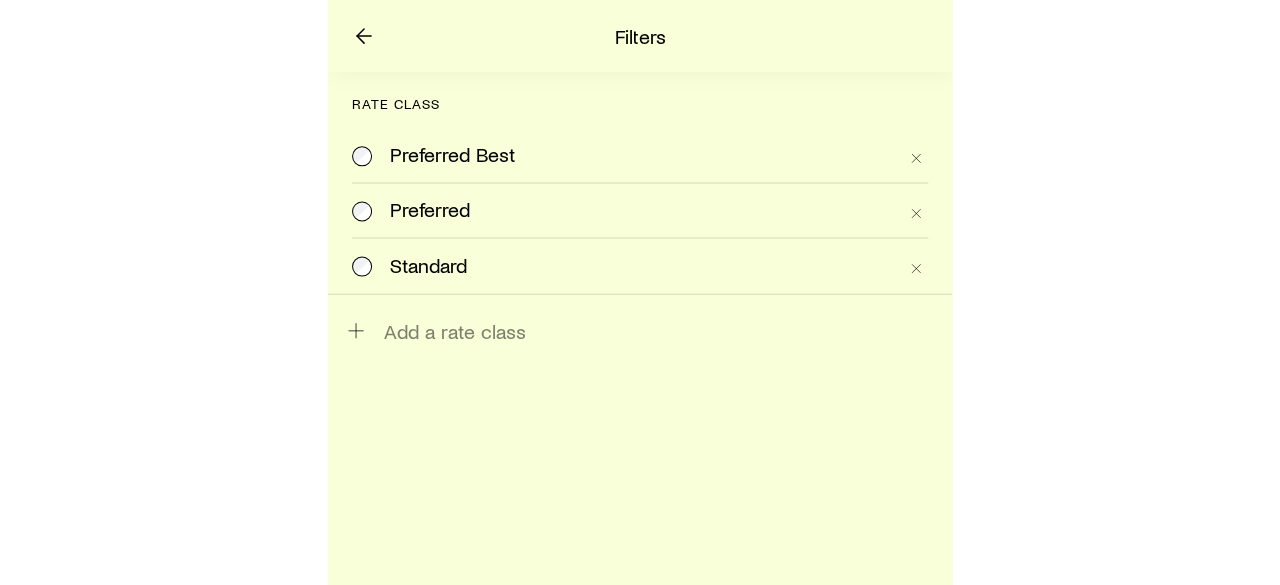 scroll, scrollTop: 0, scrollLeft: 0, axis: both 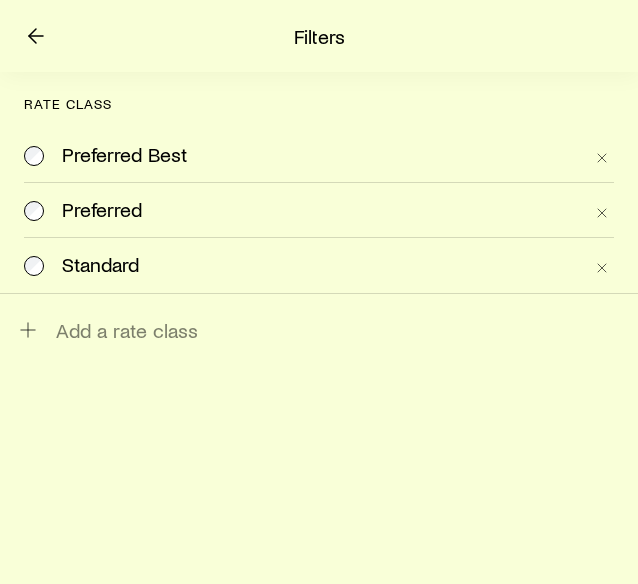 click on "Preferred" at bounding box center (322, 210) 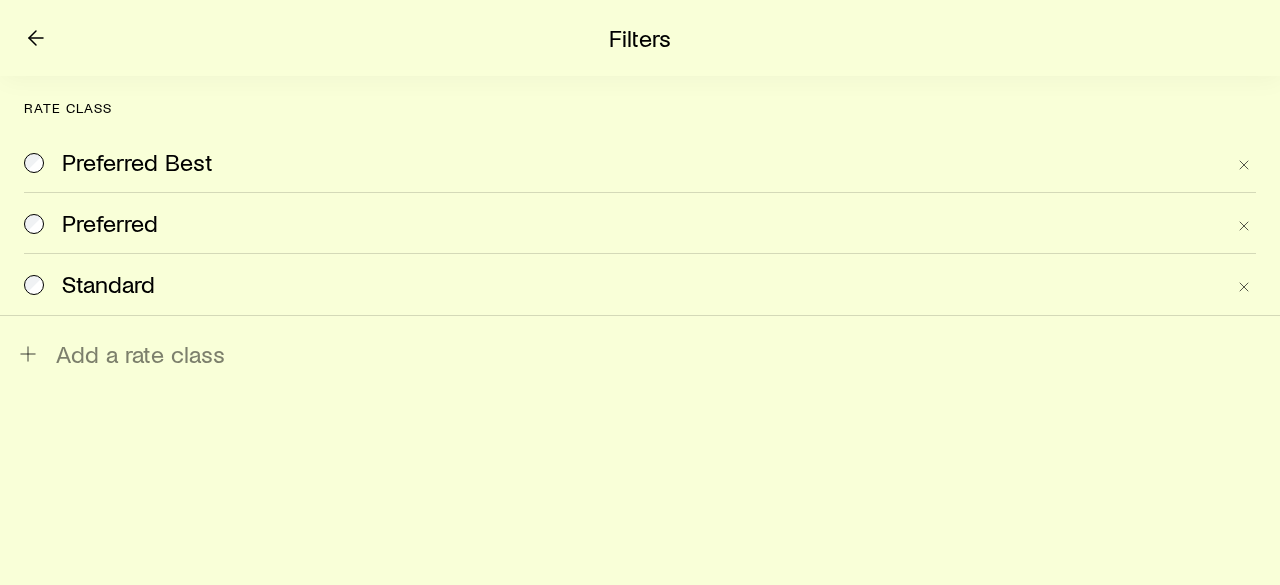 click on "Preferred" at bounding box center (643, 223) 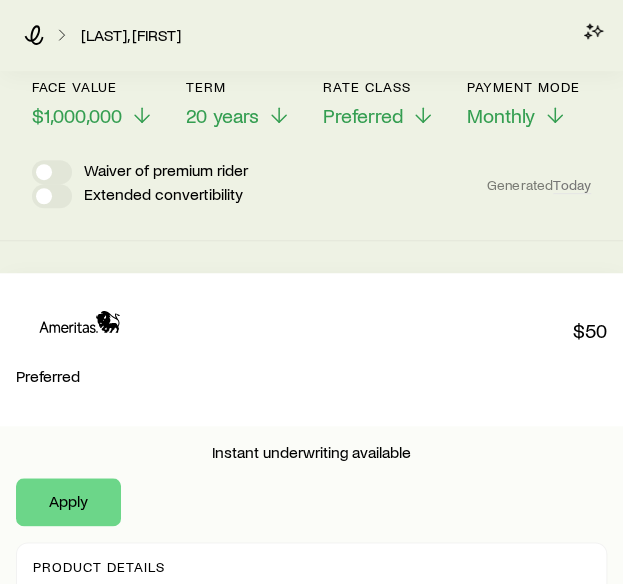 scroll, scrollTop: 0, scrollLeft: 0, axis: both 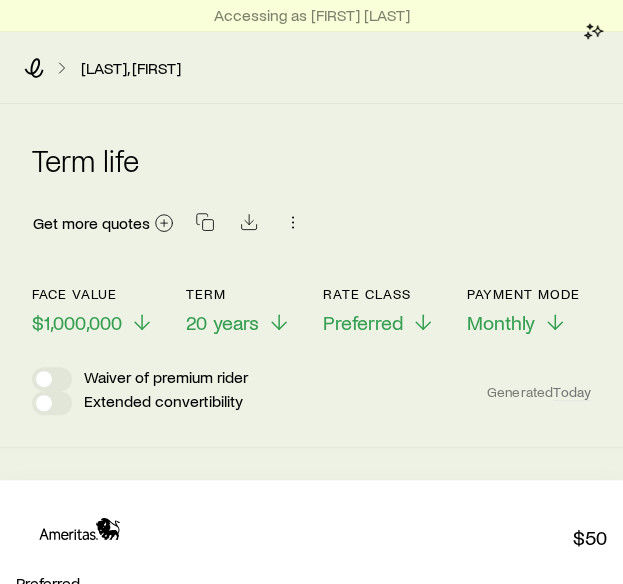 click on "Preferred" at bounding box center [363, 322] 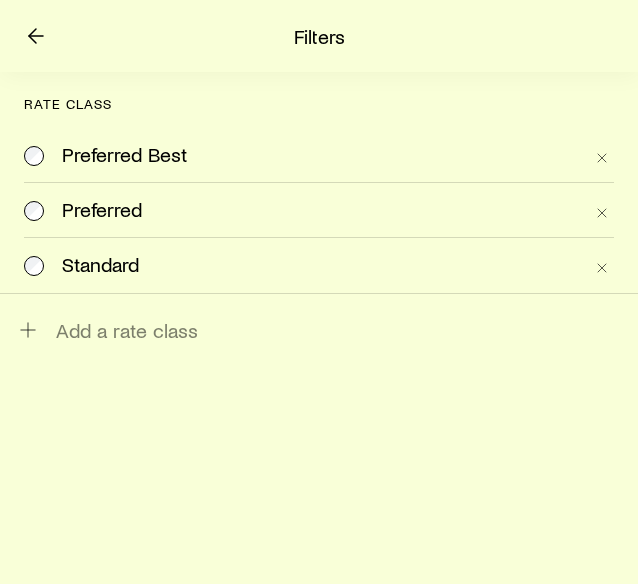 click on "Standard" at bounding box center (322, 265) 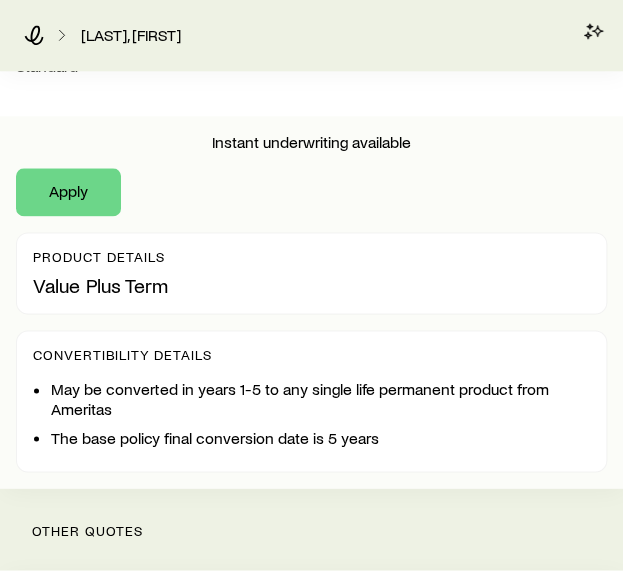 scroll, scrollTop: 0, scrollLeft: 0, axis: both 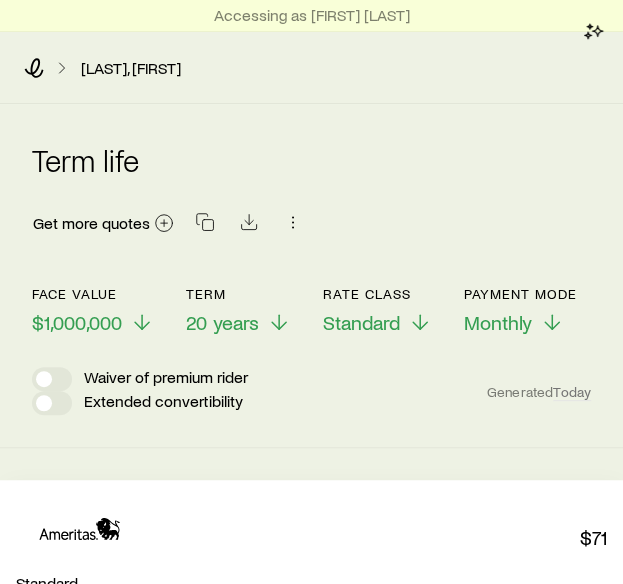 click on "$1,000,000" at bounding box center (77, 322) 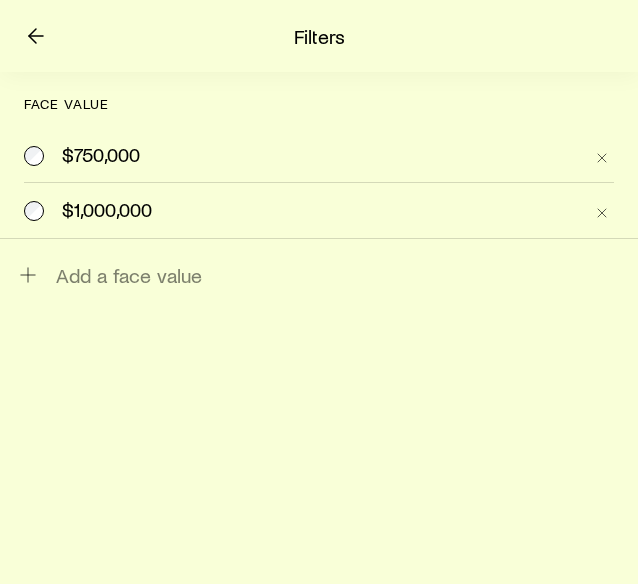 click on "$750,000" at bounding box center [101, 155] 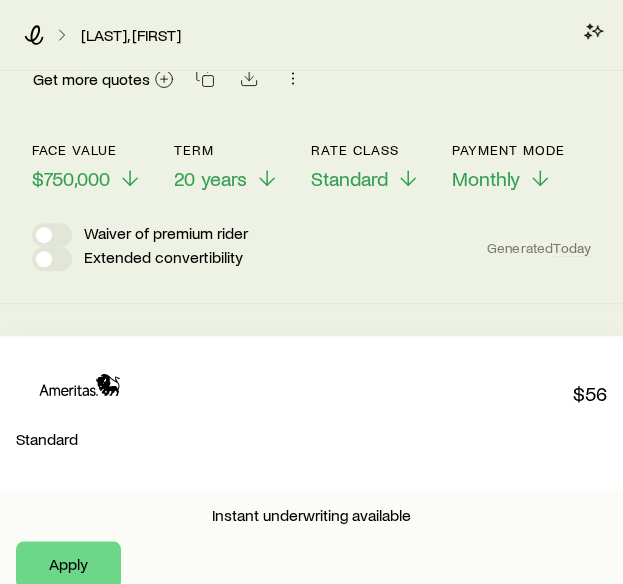 scroll, scrollTop: 0, scrollLeft: 0, axis: both 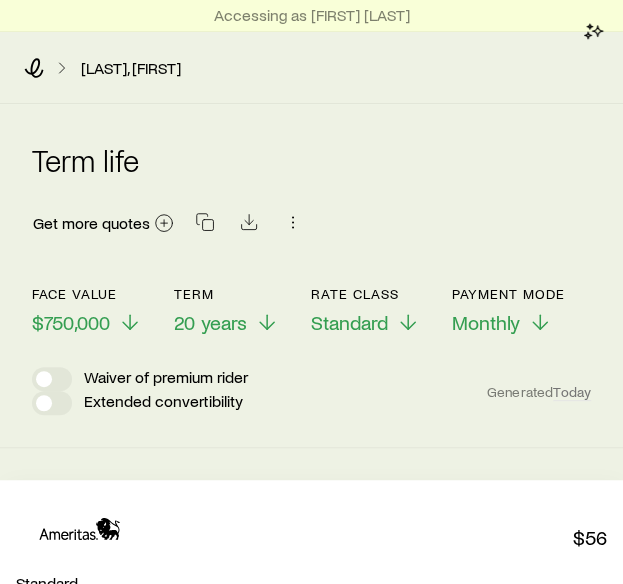 click on "Standard" at bounding box center (349, 322) 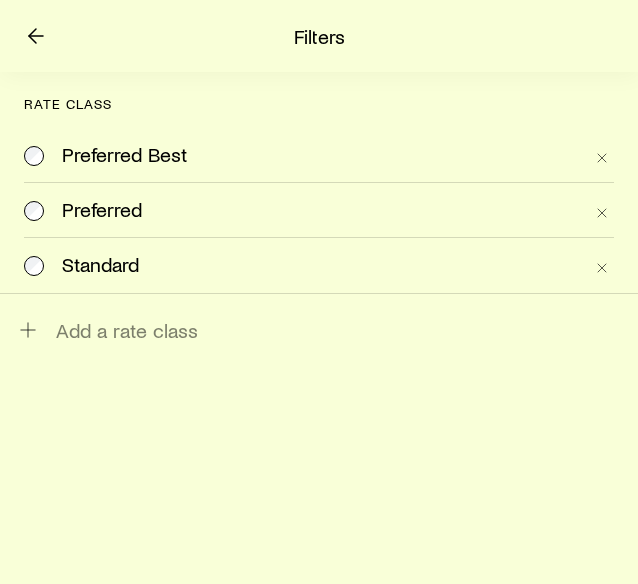 click on "Preferred" at bounding box center (322, 210) 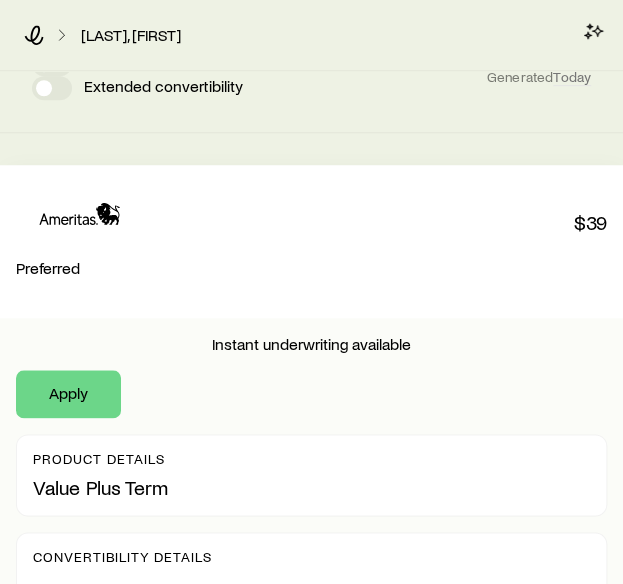 scroll, scrollTop: 0, scrollLeft: 0, axis: both 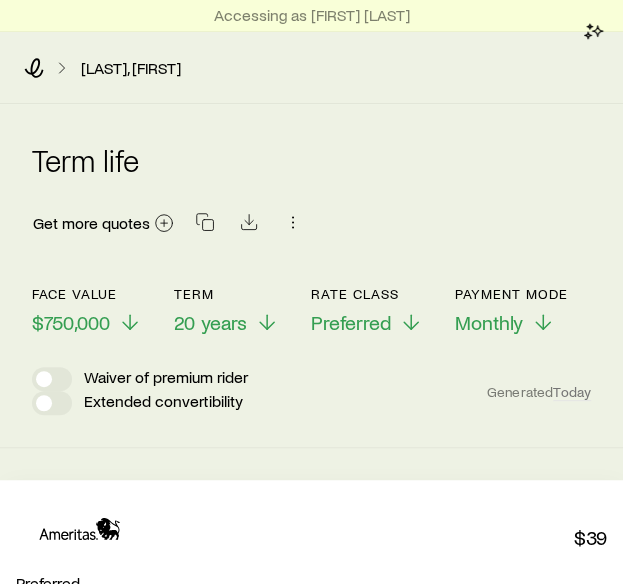 click on "Preferred" at bounding box center [351, 322] 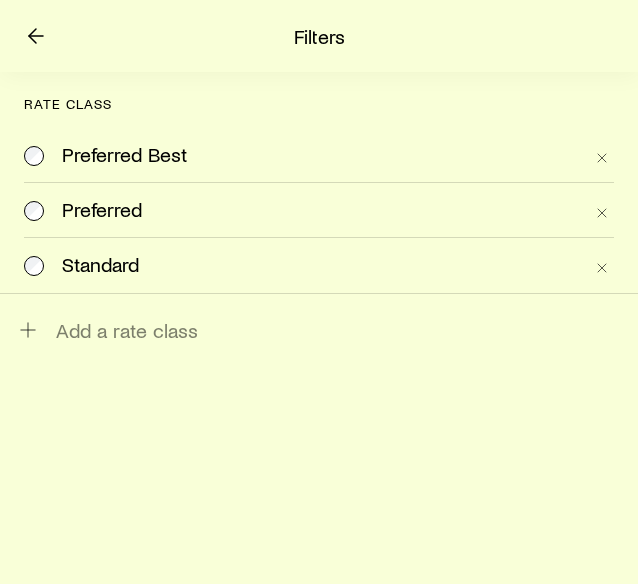 click on "Preferred Best" at bounding box center (303, 155) 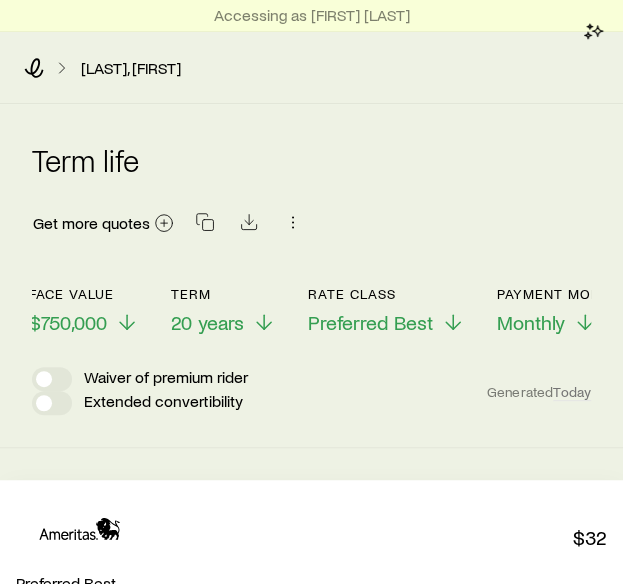 scroll, scrollTop: 0, scrollLeft: 0, axis: both 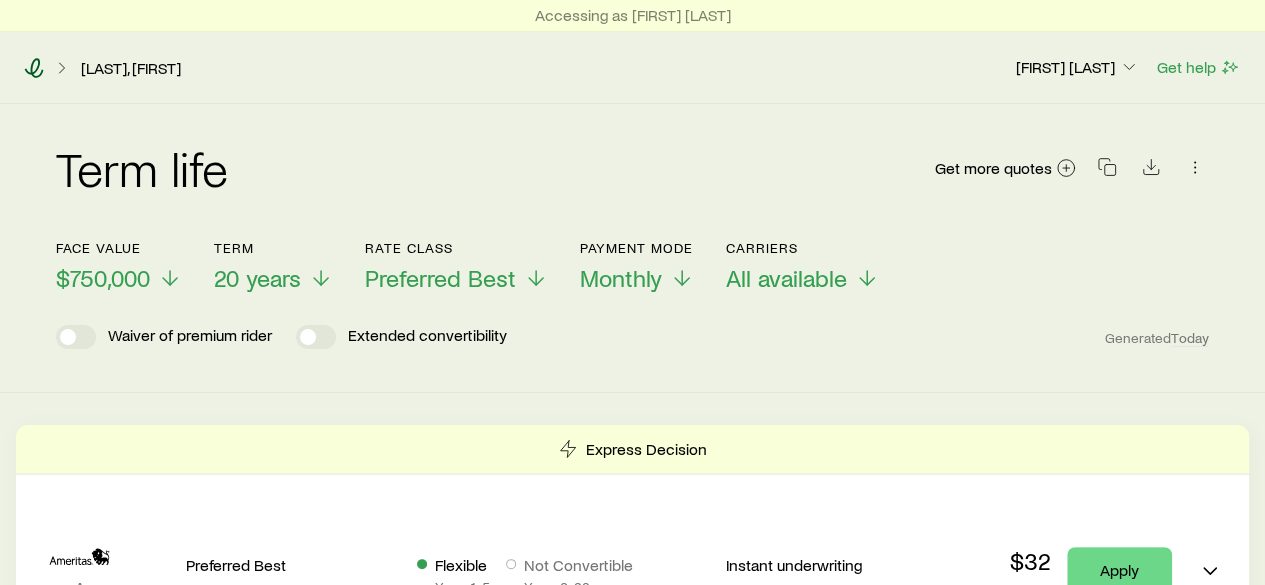 click 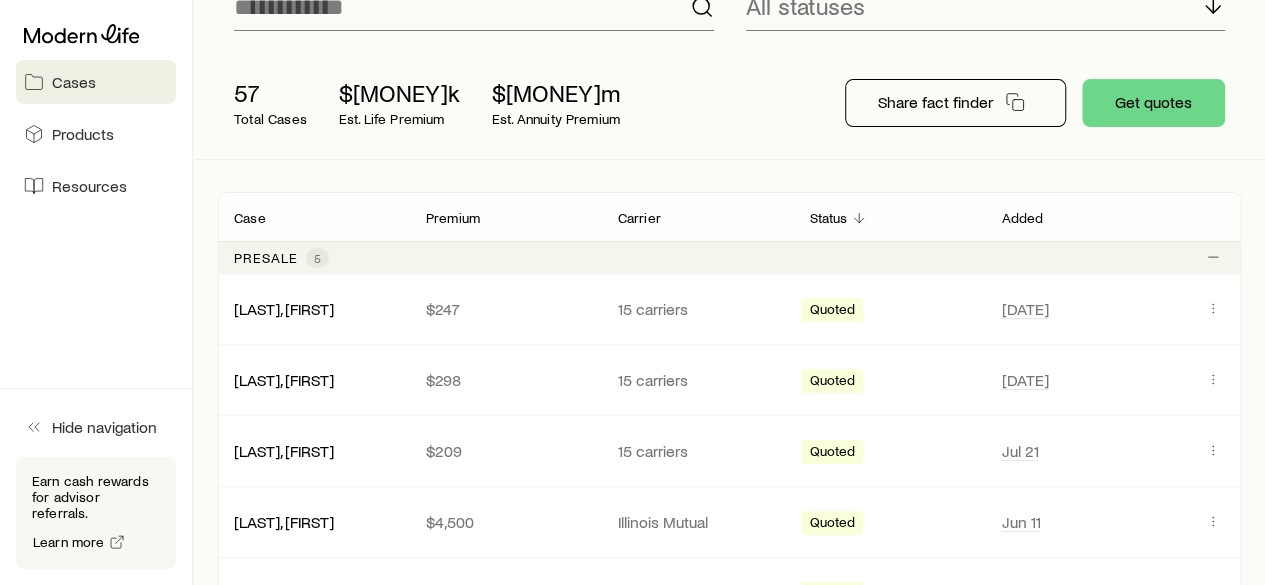 scroll, scrollTop: 224, scrollLeft: 0, axis: vertical 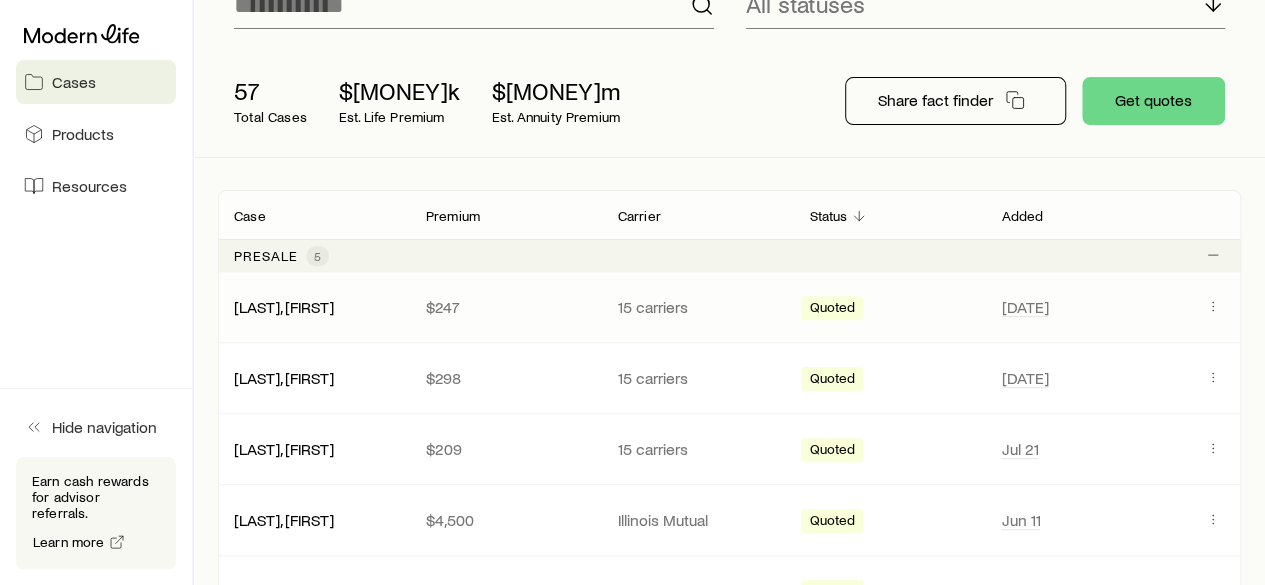 click on "Finley, Mila $247 15 carriers Quoted Aug 7" at bounding box center (729, 307) 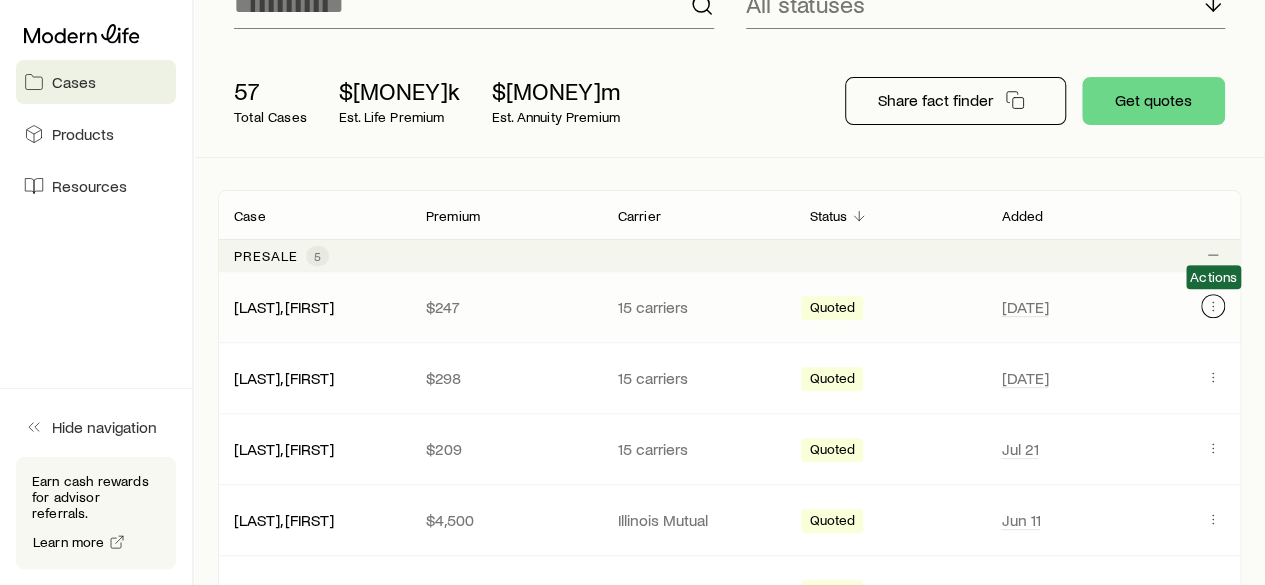 click 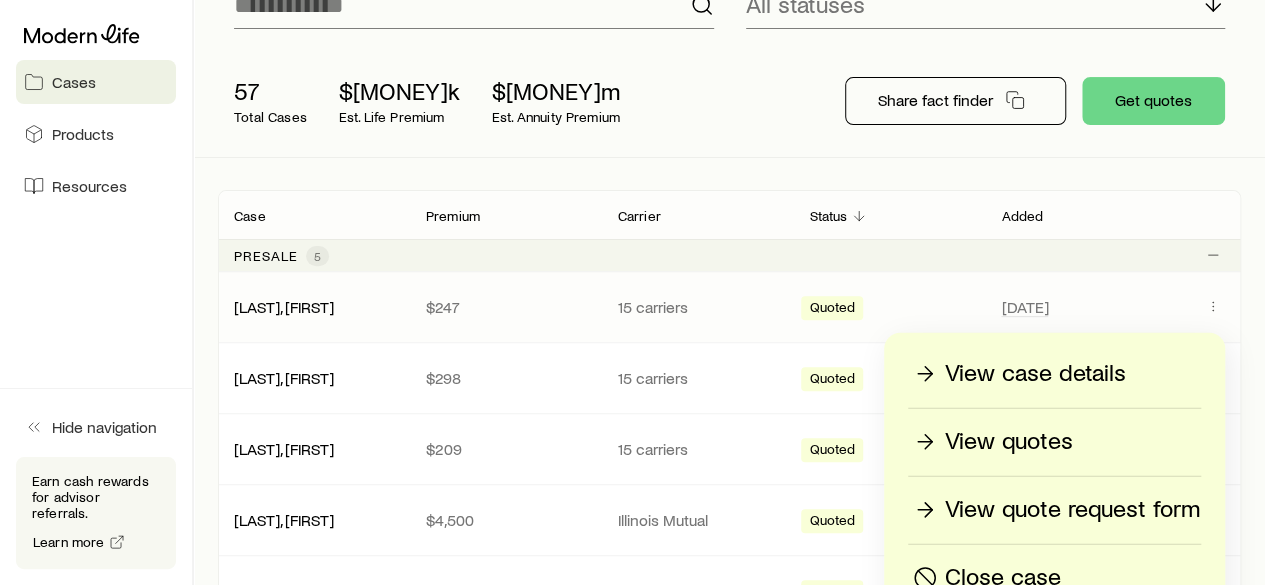 click on "View quotes" at bounding box center (1054, 442) 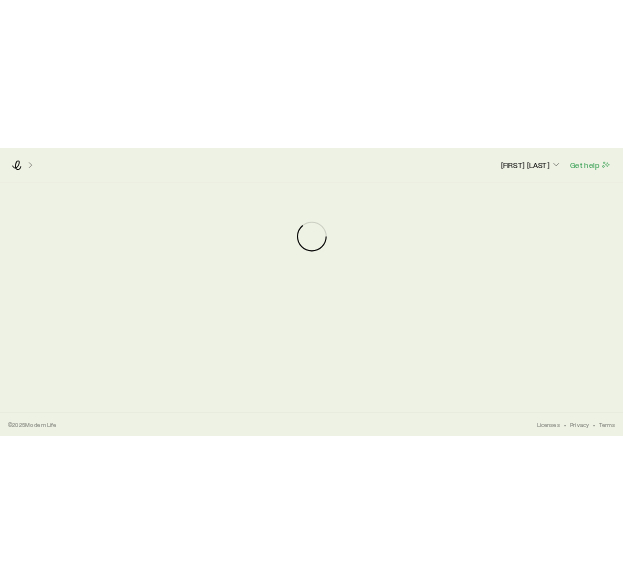 scroll, scrollTop: 0, scrollLeft: 0, axis: both 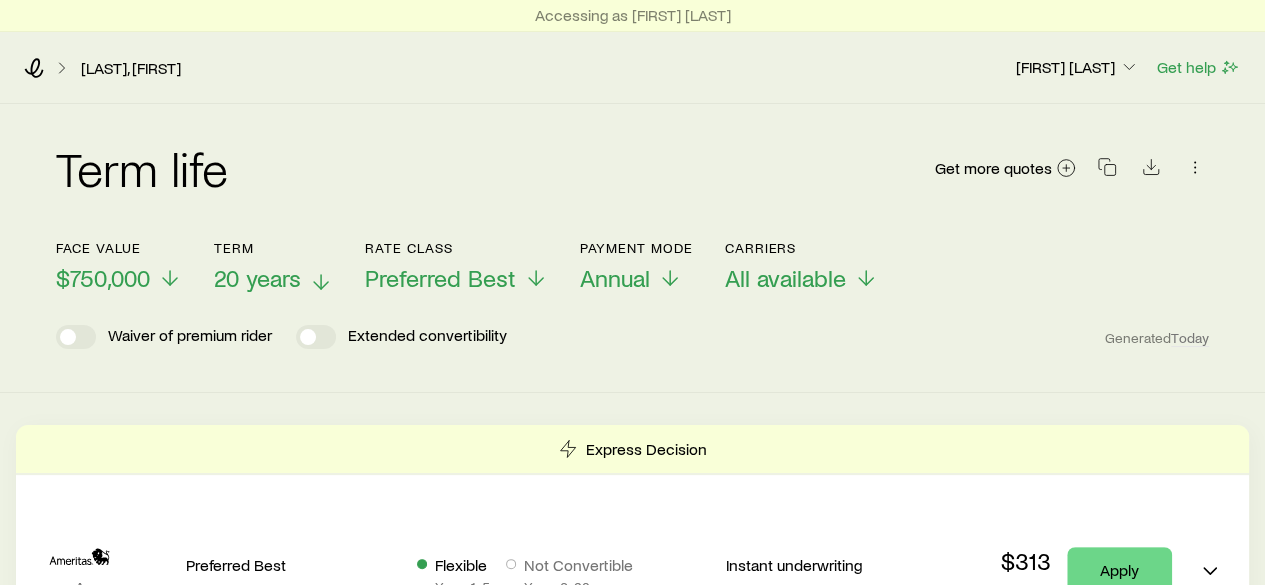 click on "20 years" at bounding box center (257, 278) 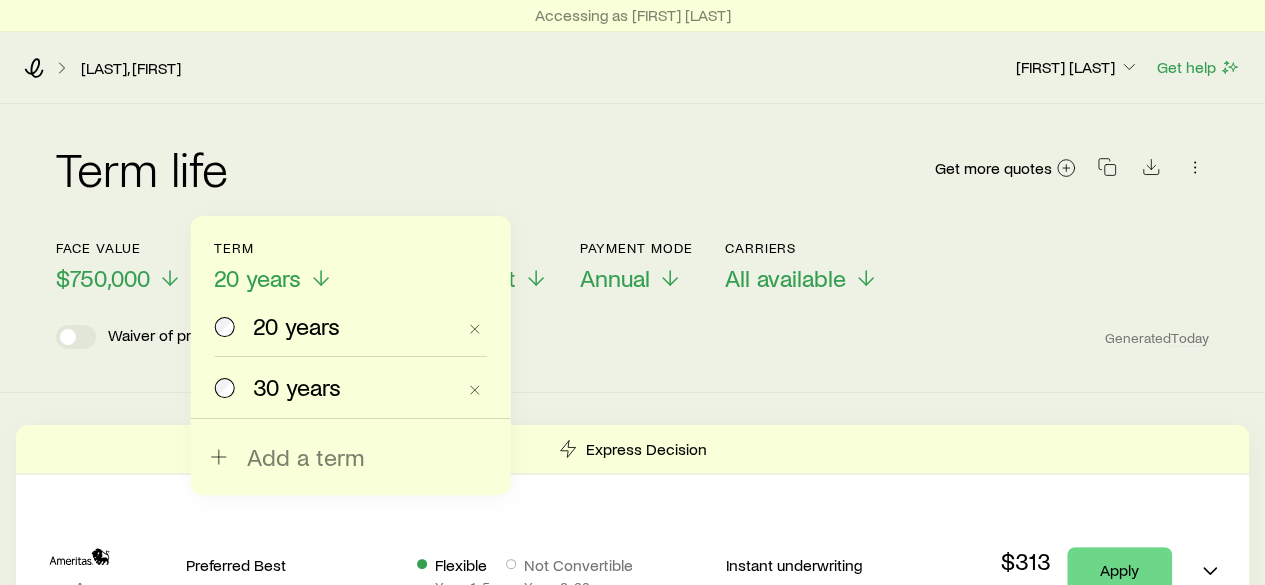 click on "30 years" at bounding box center [297, 387] 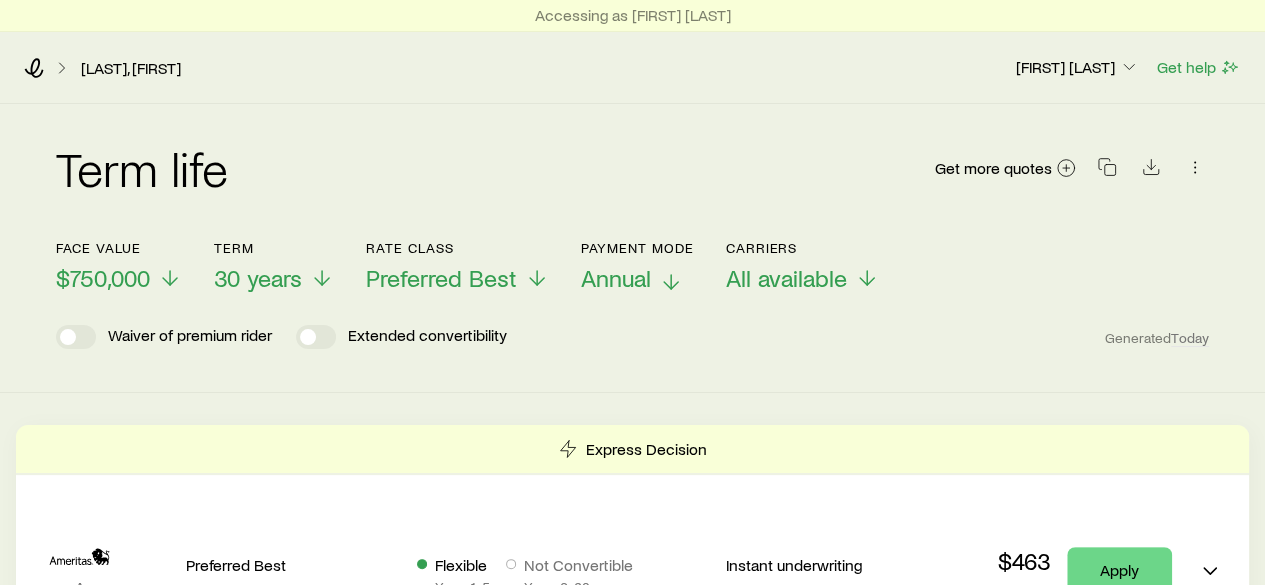 click on "Annual" at bounding box center (616, 278) 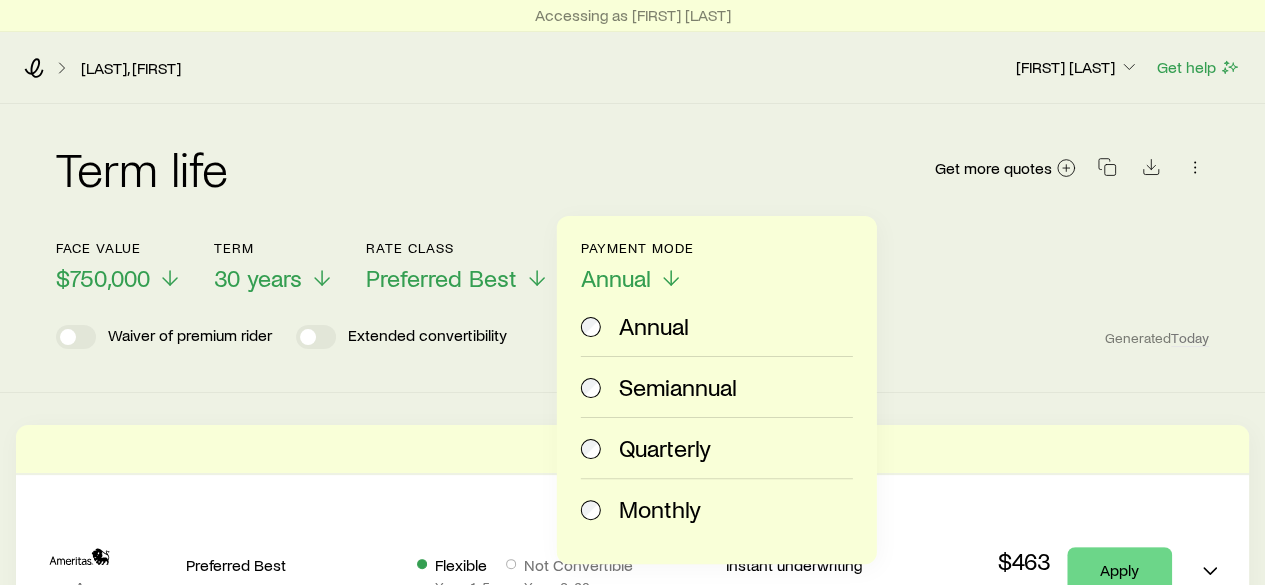 click on "Monthly" at bounding box center [660, 509] 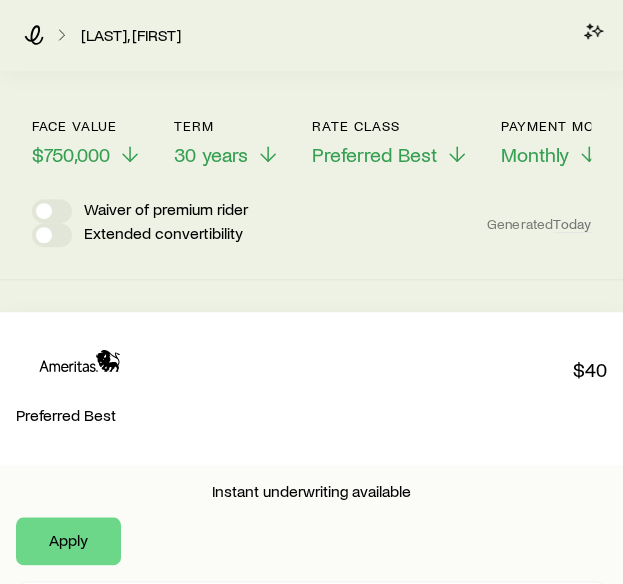 scroll, scrollTop: 0, scrollLeft: 0, axis: both 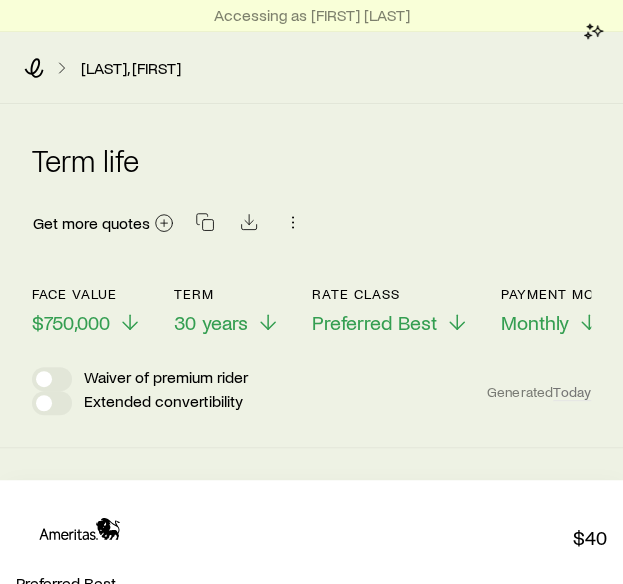 click on "Preferred Best" at bounding box center (374, 322) 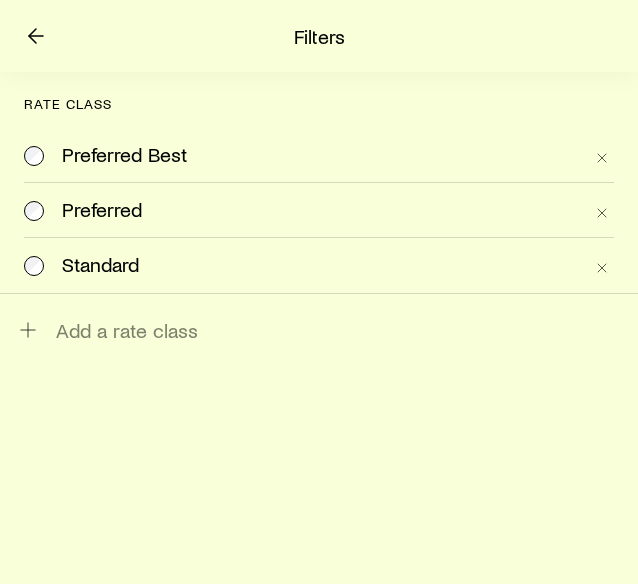 click on "Preferred" at bounding box center [102, 210] 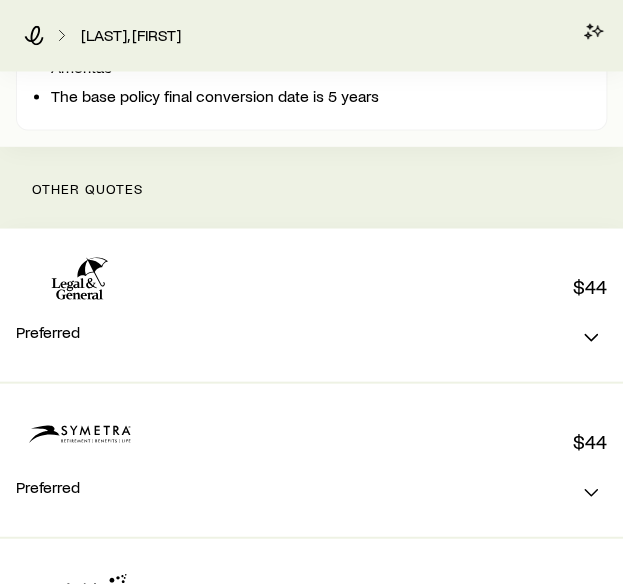 scroll, scrollTop: 0, scrollLeft: 0, axis: both 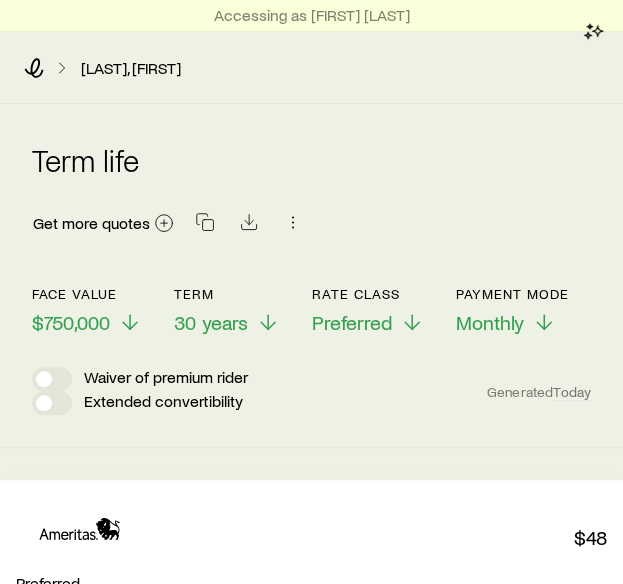 click on "Preferred" at bounding box center [352, 322] 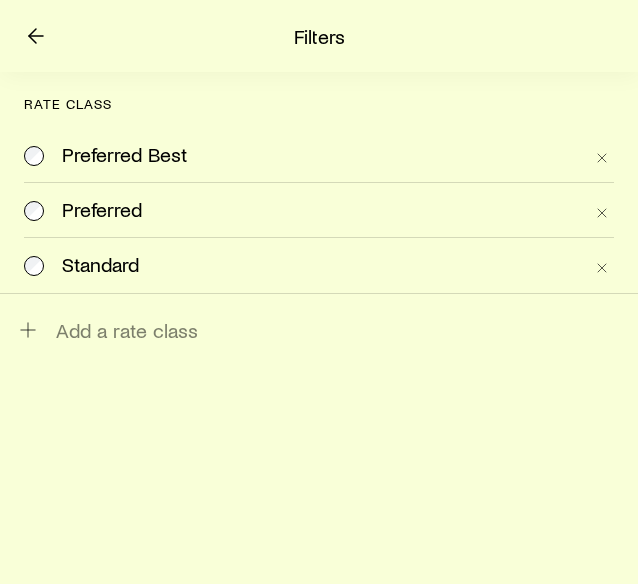 click on "Standard" at bounding box center (100, 265) 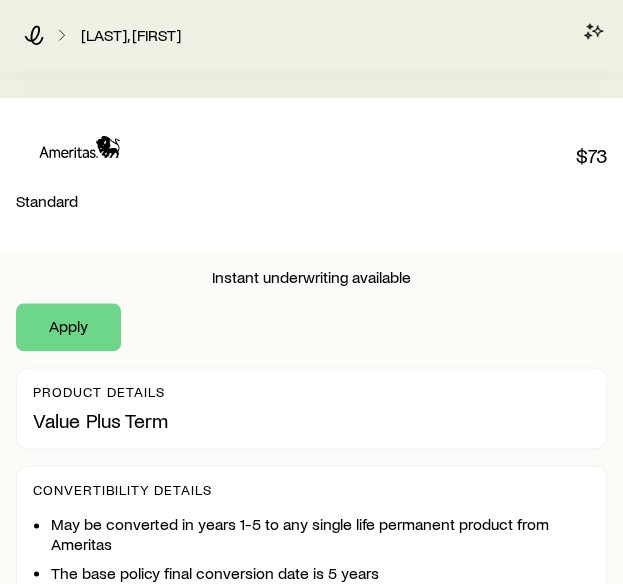 scroll, scrollTop: 138, scrollLeft: 0, axis: vertical 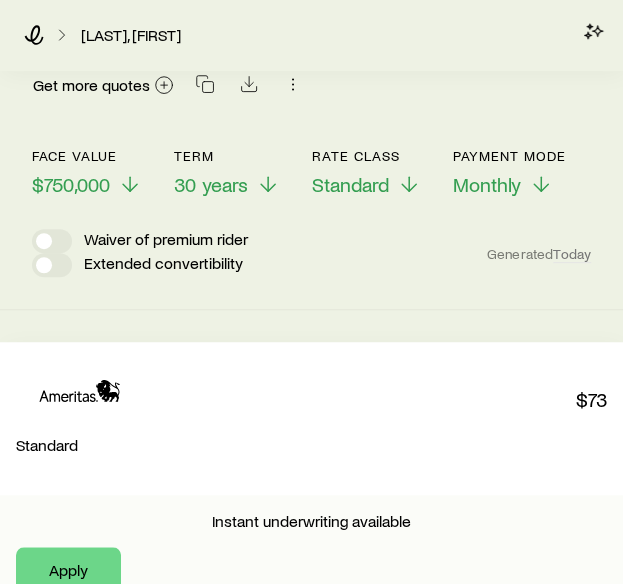 click on "$750,000" at bounding box center [71, 184] 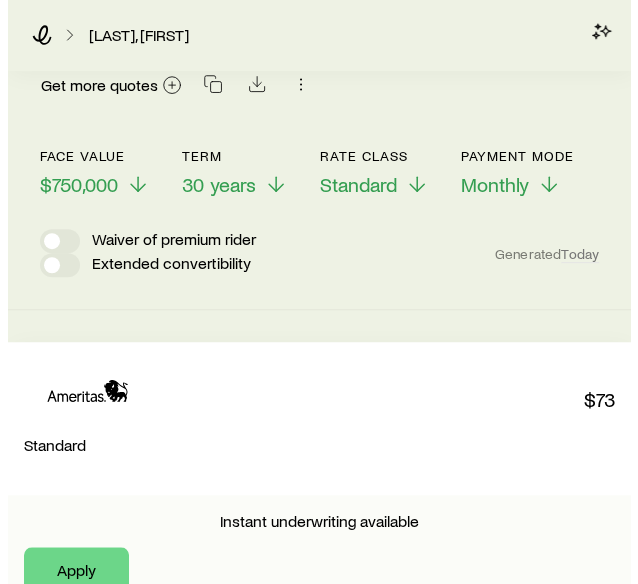 scroll, scrollTop: 0, scrollLeft: 0, axis: both 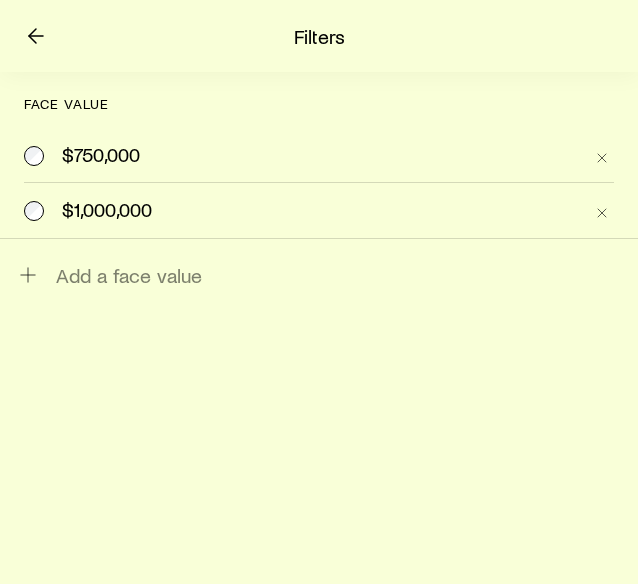 click on "$1,000,000" at bounding box center (107, 210) 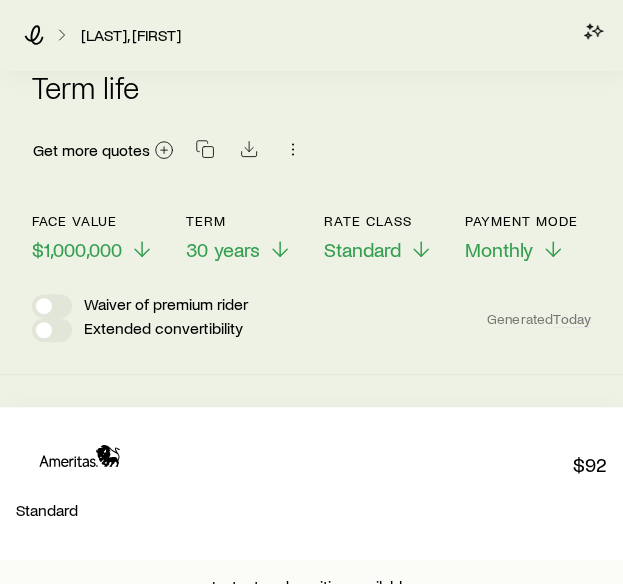 scroll, scrollTop: 0, scrollLeft: 0, axis: both 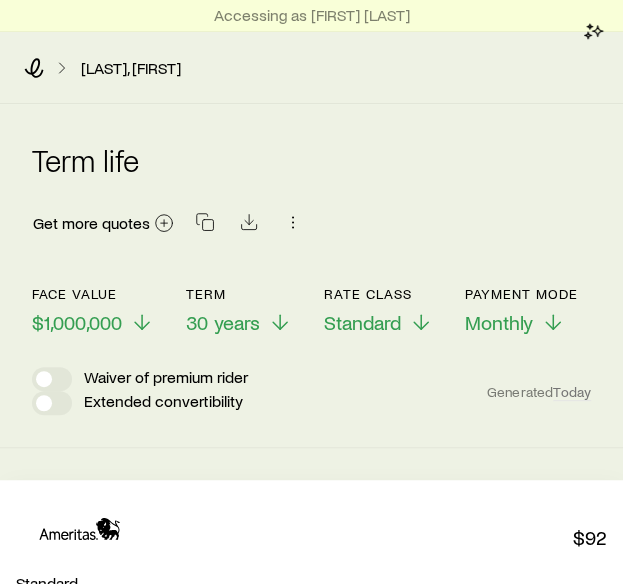 click on "Standard" at bounding box center (362, 322) 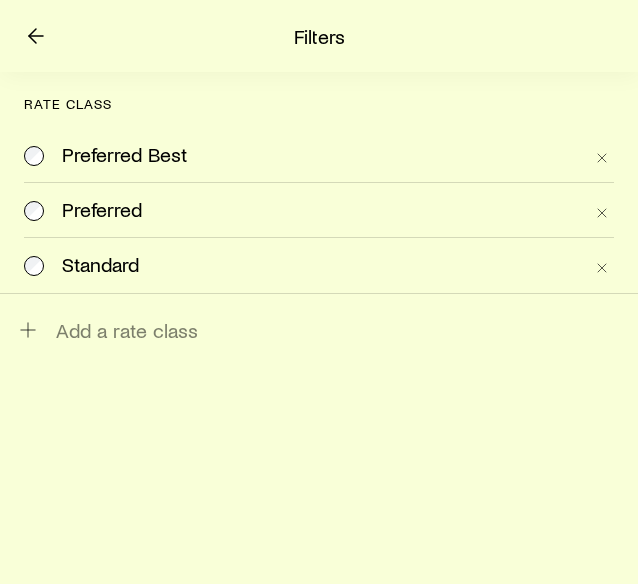 click on "Preferred" at bounding box center [322, 210] 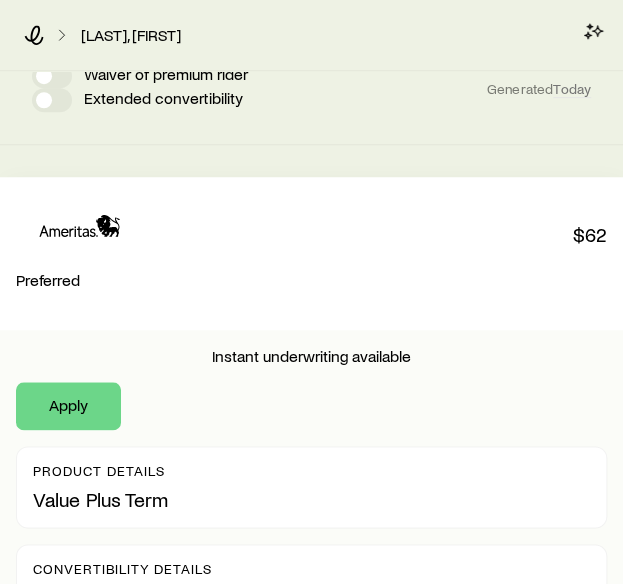 scroll, scrollTop: 0, scrollLeft: 0, axis: both 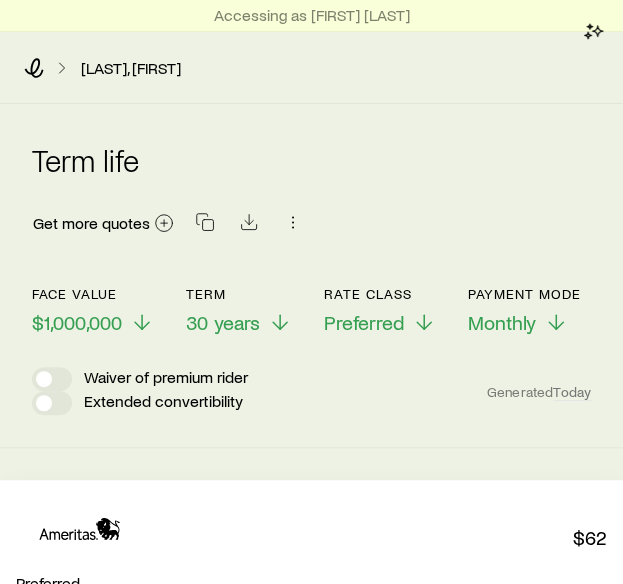 click on "Preferred" at bounding box center (364, 322) 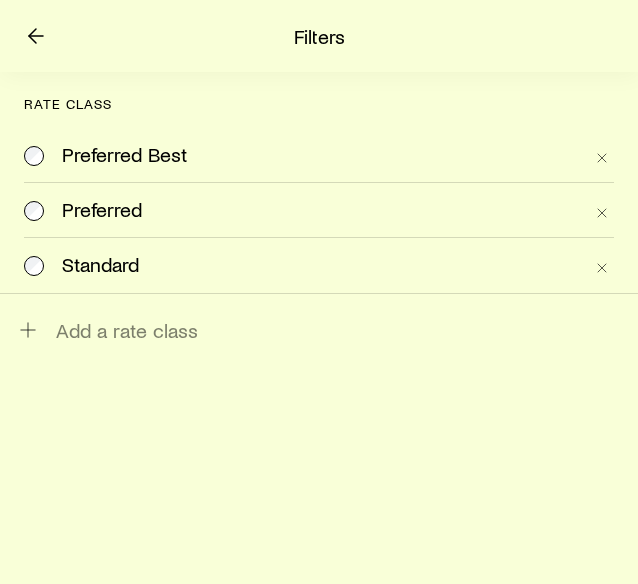 click on "Preferred Best" at bounding box center [124, 155] 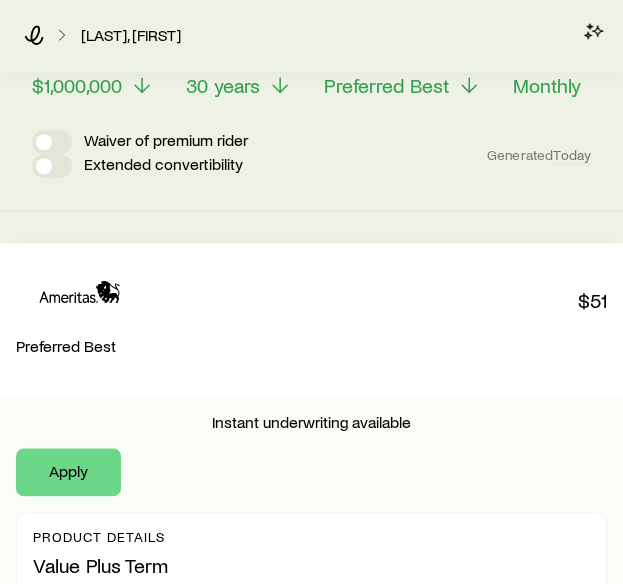 scroll, scrollTop: 0, scrollLeft: 0, axis: both 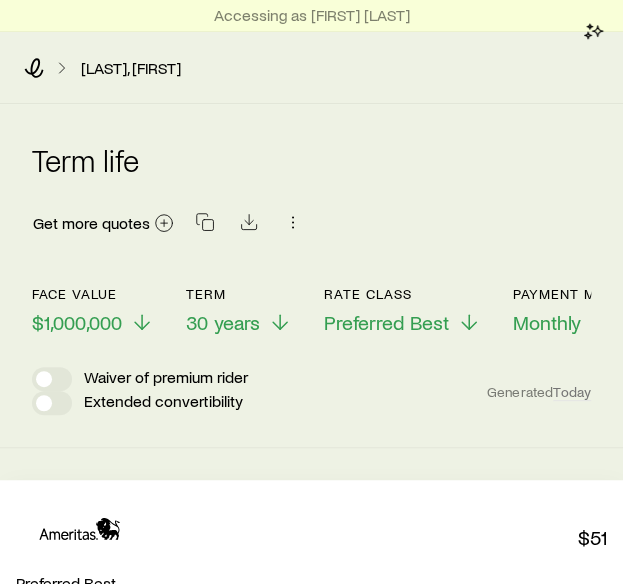 click on "30 years" at bounding box center (223, 322) 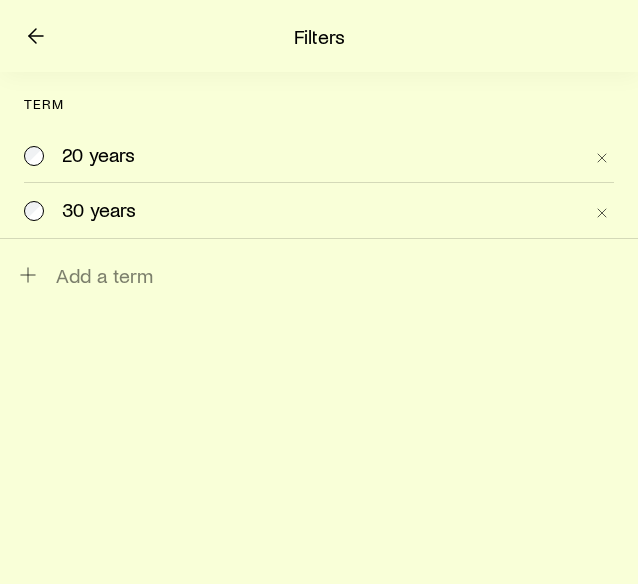 click on "20 years" at bounding box center [98, 155] 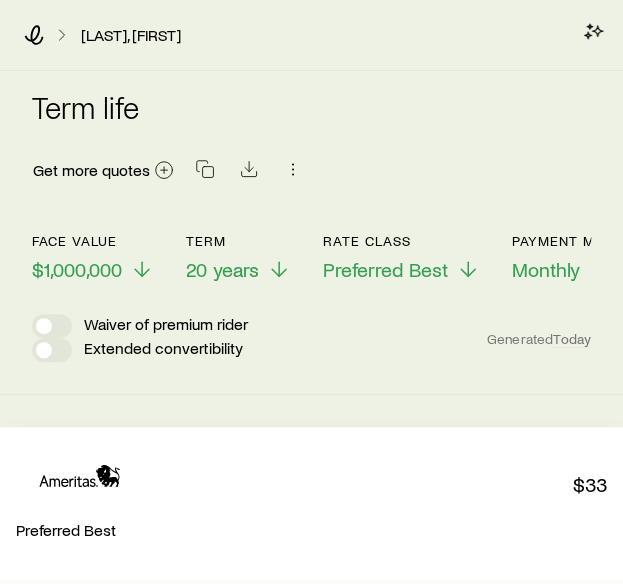 scroll, scrollTop: 0, scrollLeft: 0, axis: both 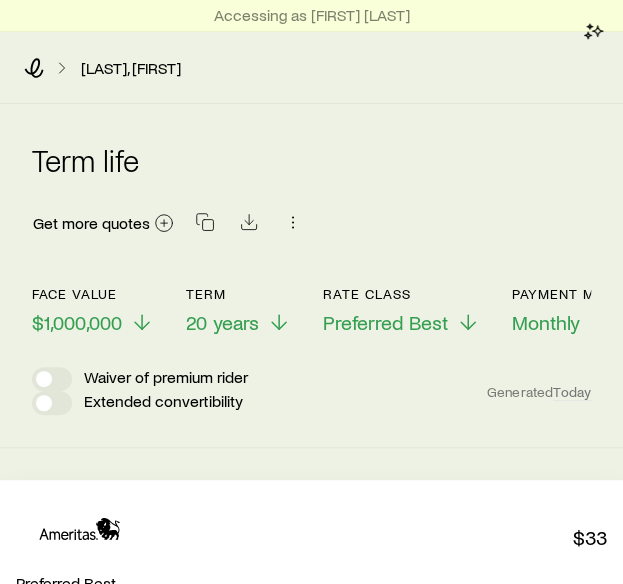 click on "Preferred Best" at bounding box center (385, 322) 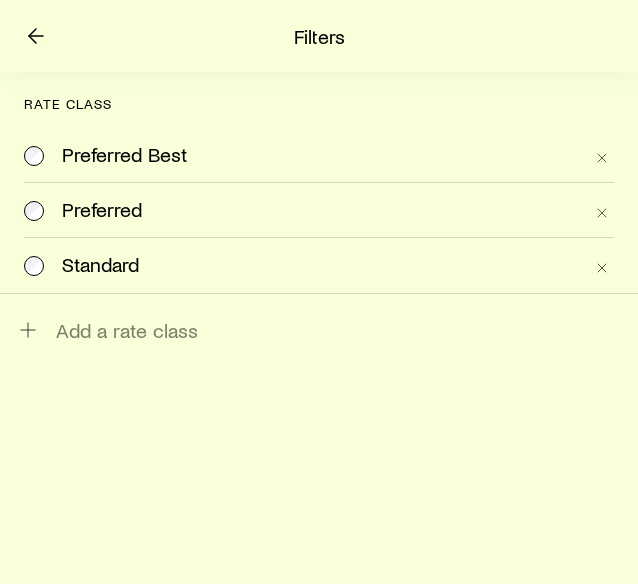click on "Preferred" at bounding box center [102, 210] 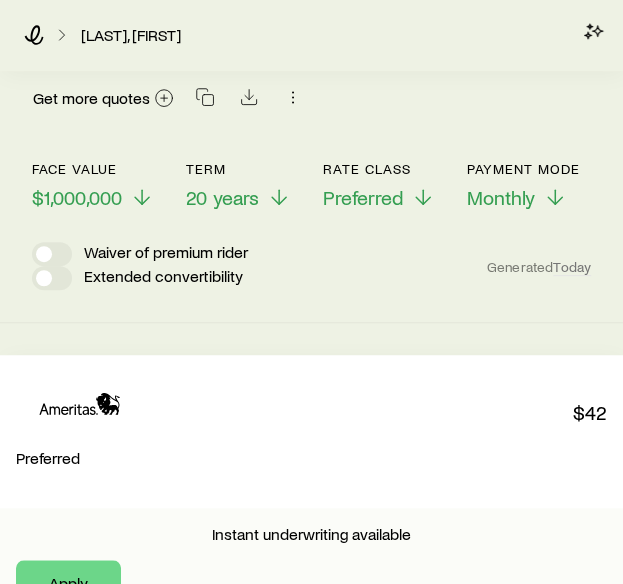 scroll, scrollTop: 24, scrollLeft: 0, axis: vertical 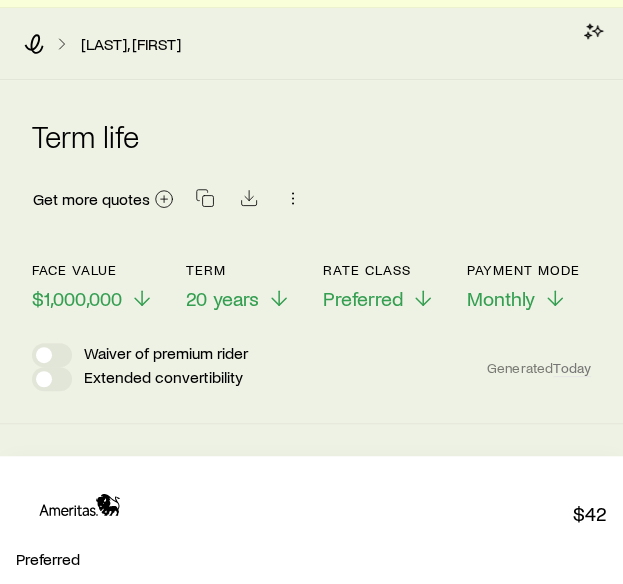 click on "Preferred" at bounding box center [363, 298] 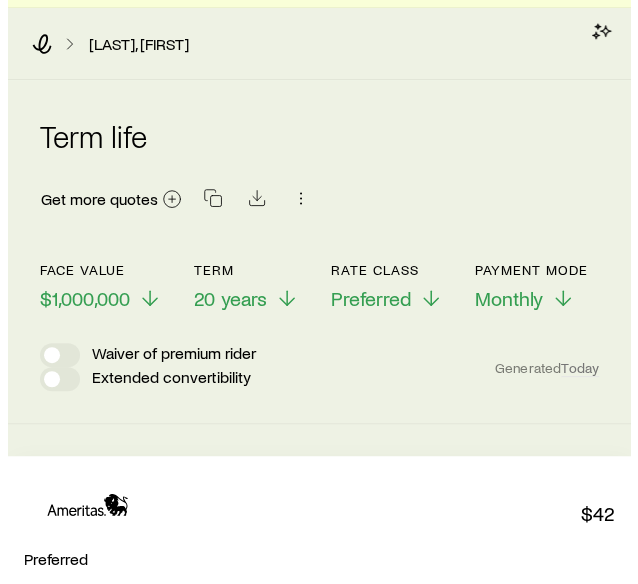 scroll, scrollTop: 0, scrollLeft: 0, axis: both 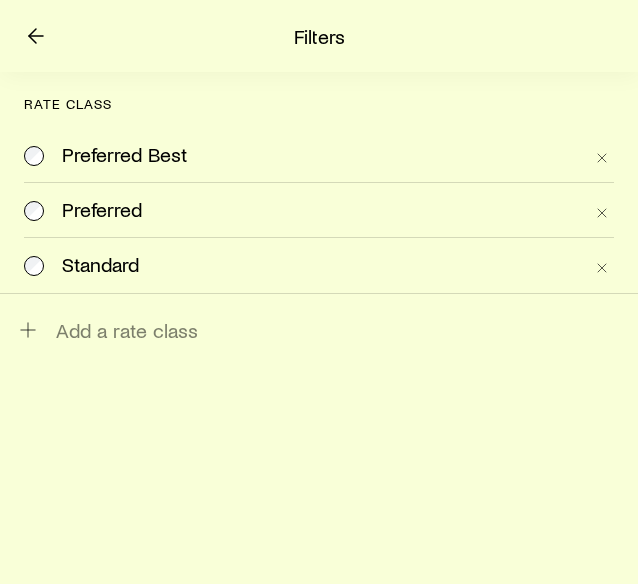 click on "Standard" at bounding box center (322, 265) 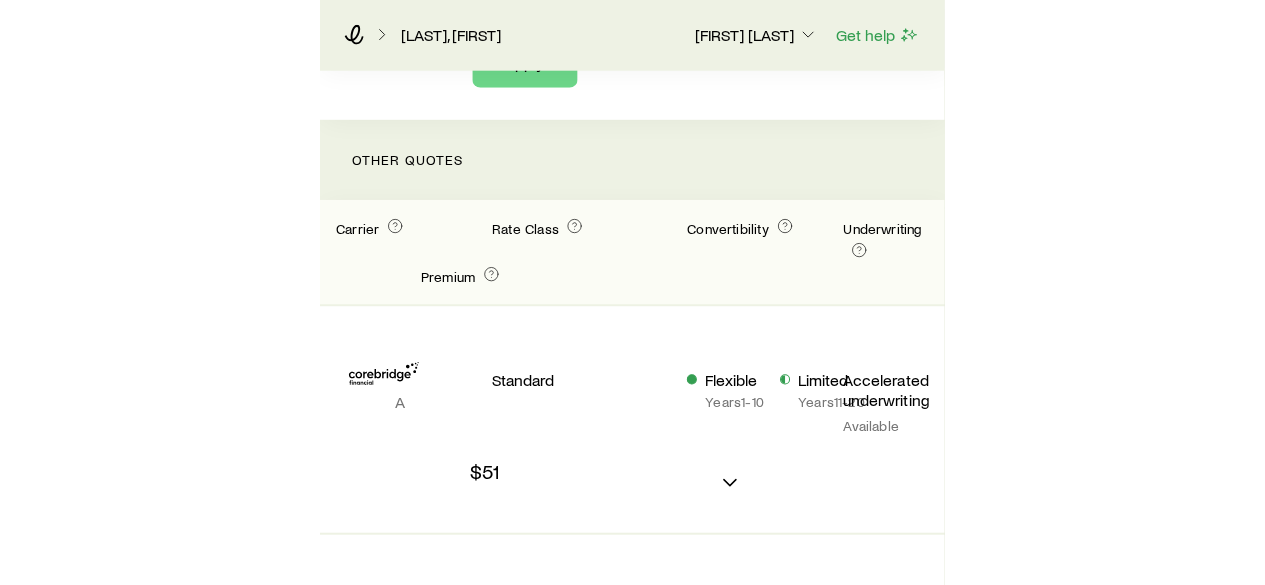 scroll, scrollTop: 559, scrollLeft: 0, axis: vertical 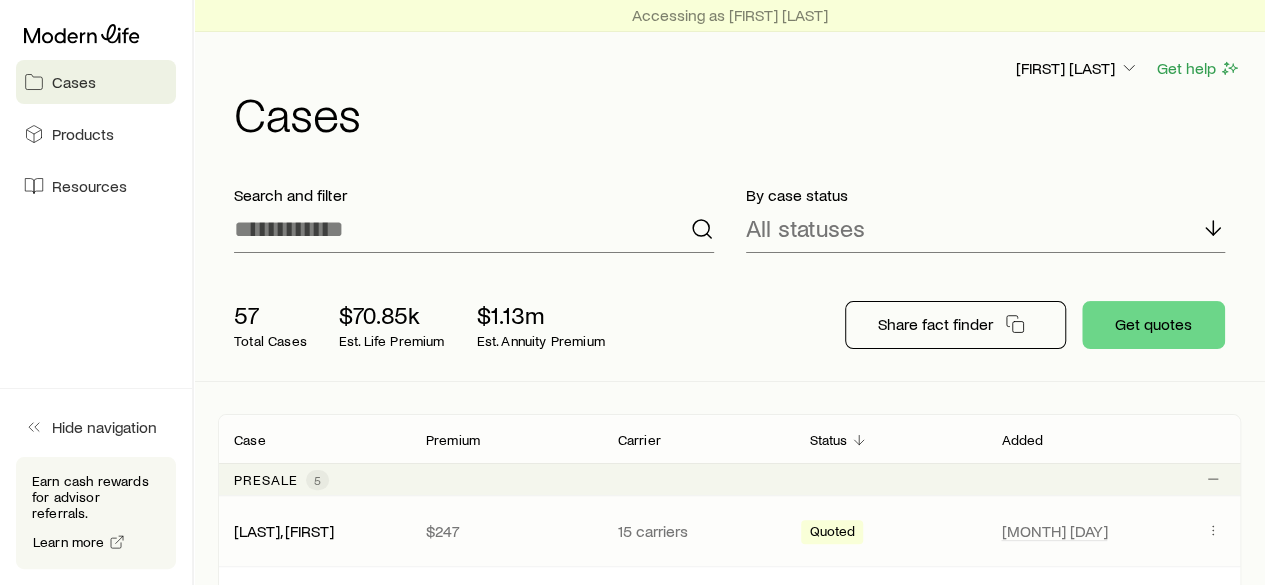click on "[LAST], [FIRST]" at bounding box center (314, 531) 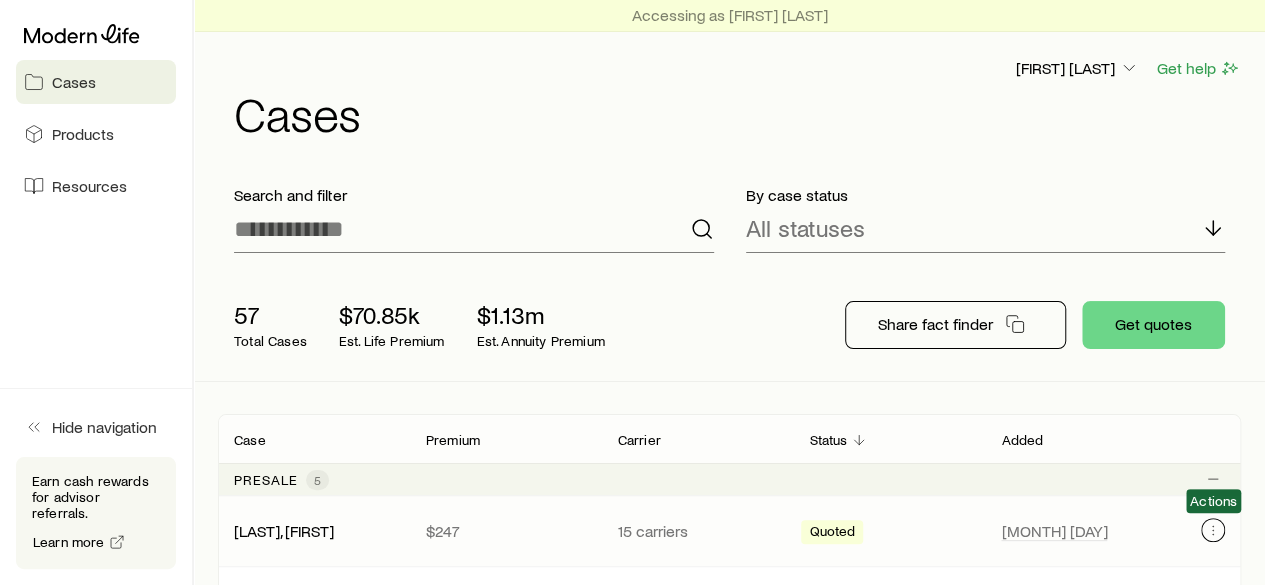 click at bounding box center [1213, 530] 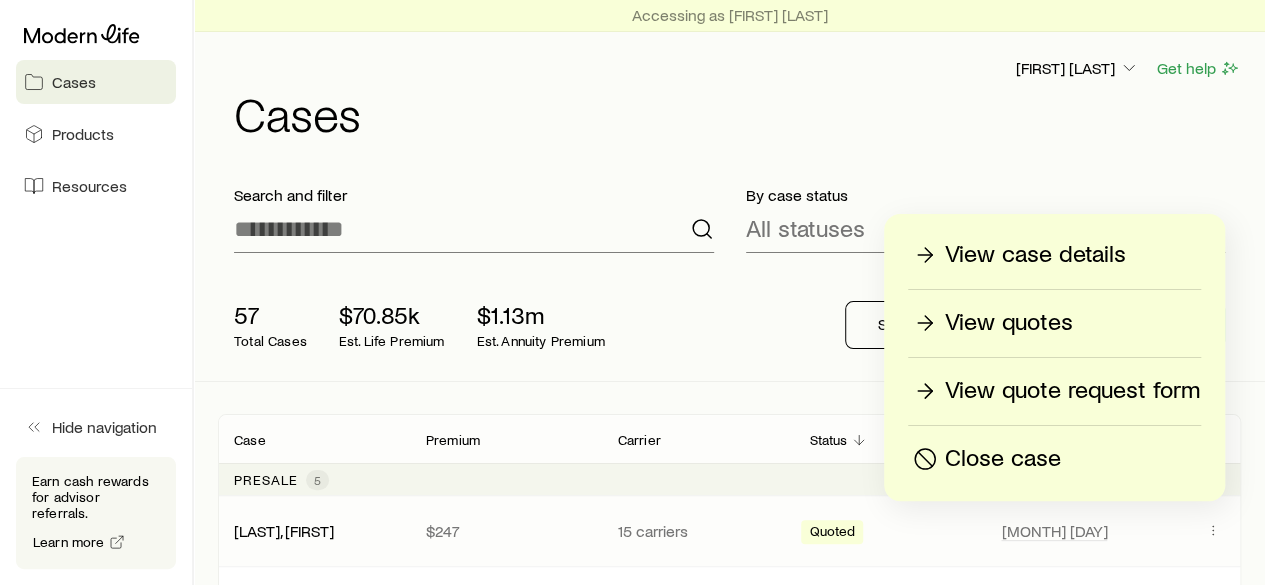 click on "View quotes" at bounding box center [1054, 323] 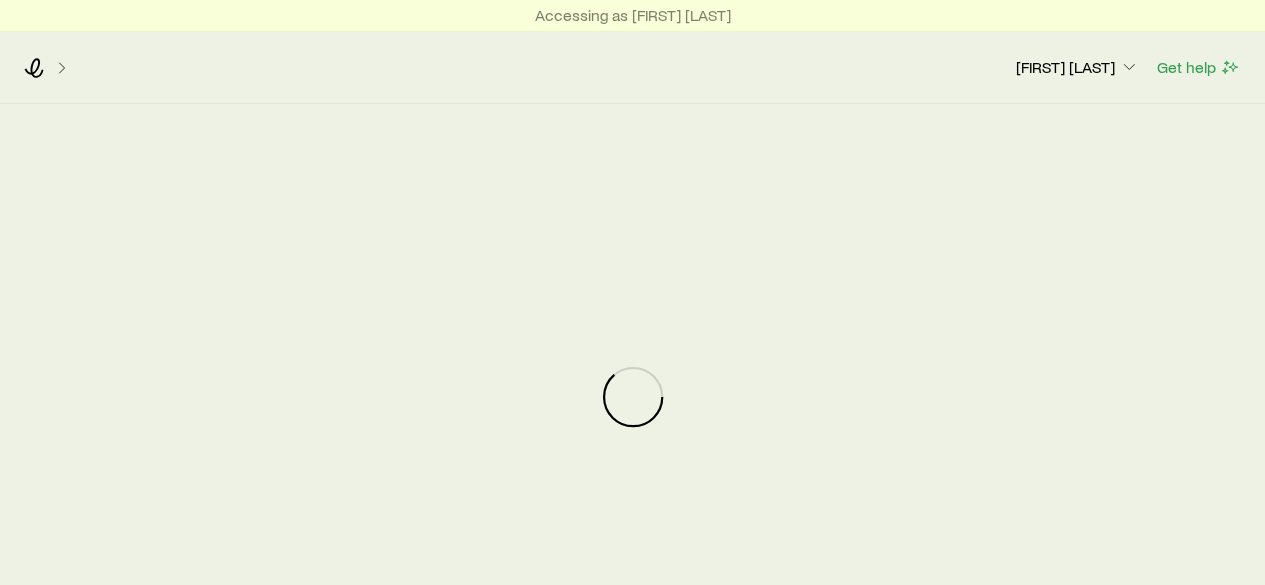 drag, startPoint x: 1084, startPoint y: 323, endPoint x: 897, endPoint y: 323, distance: 187 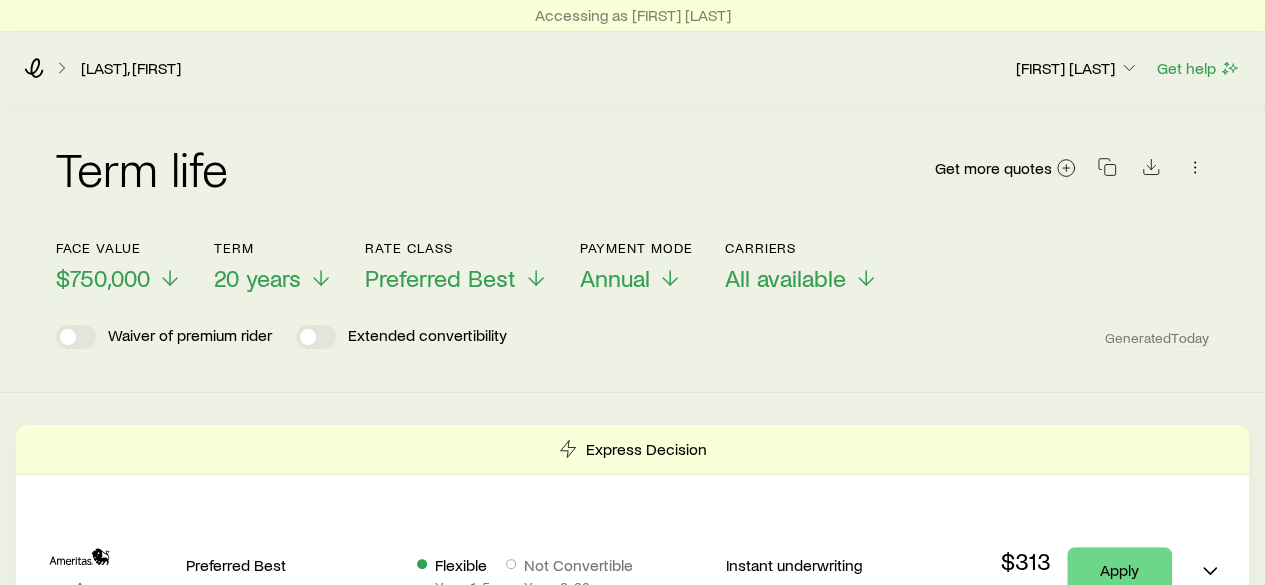 scroll, scrollTop: 56, scrollLeft: 0, axis: vertical 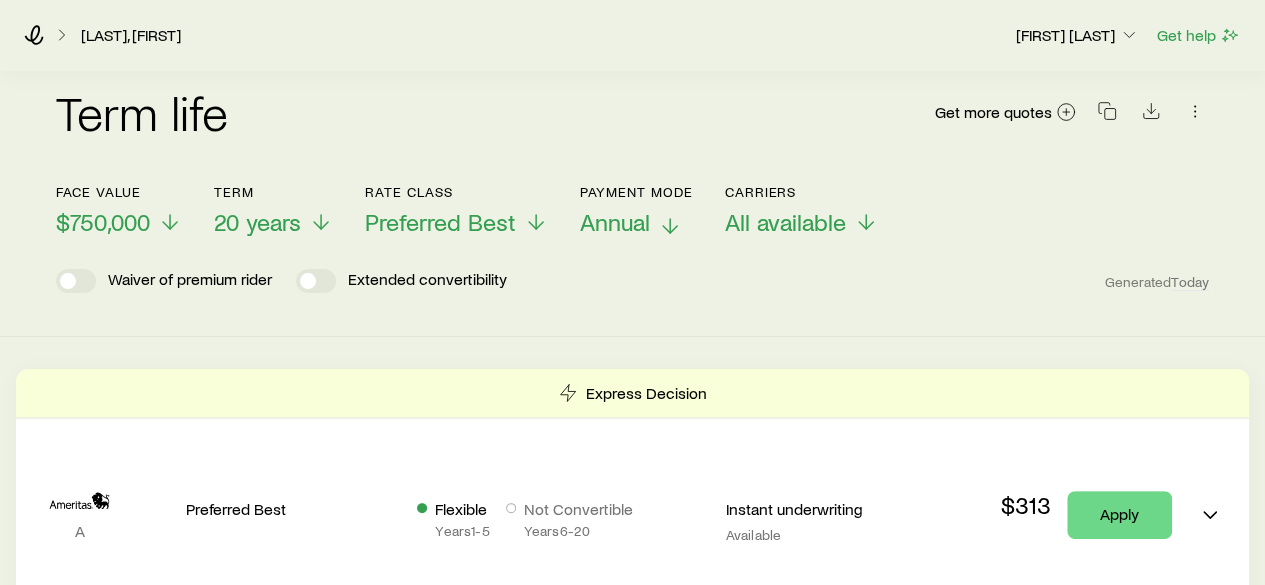 click on "Annual" at bounding box center (615, 222) 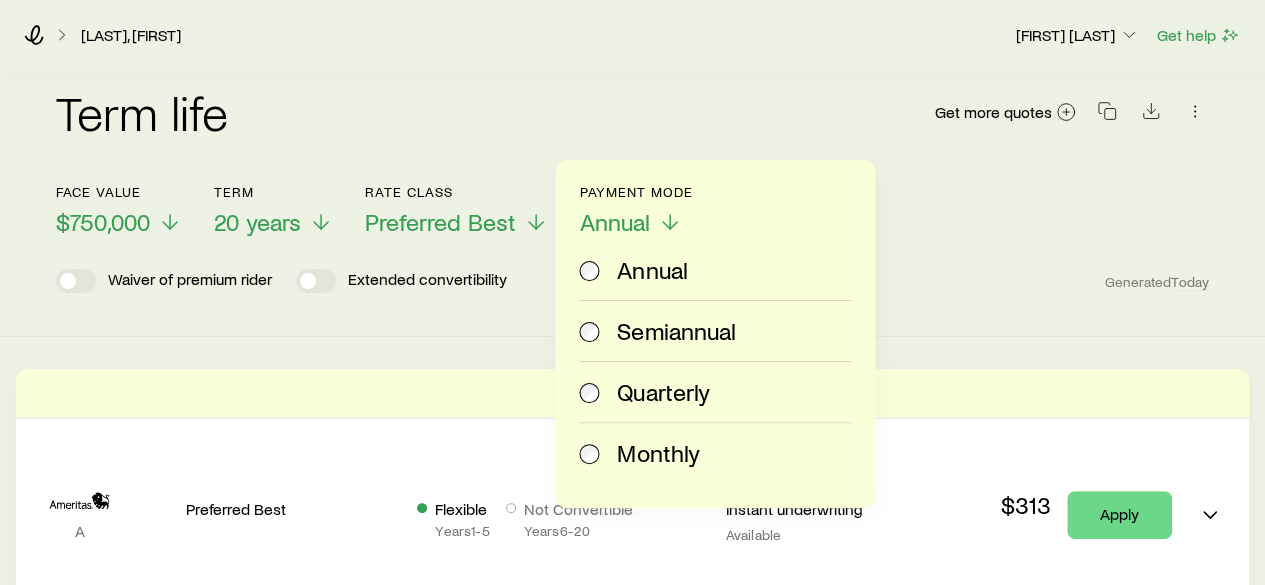 click on "Monthly" at bounding box center (658, 453) 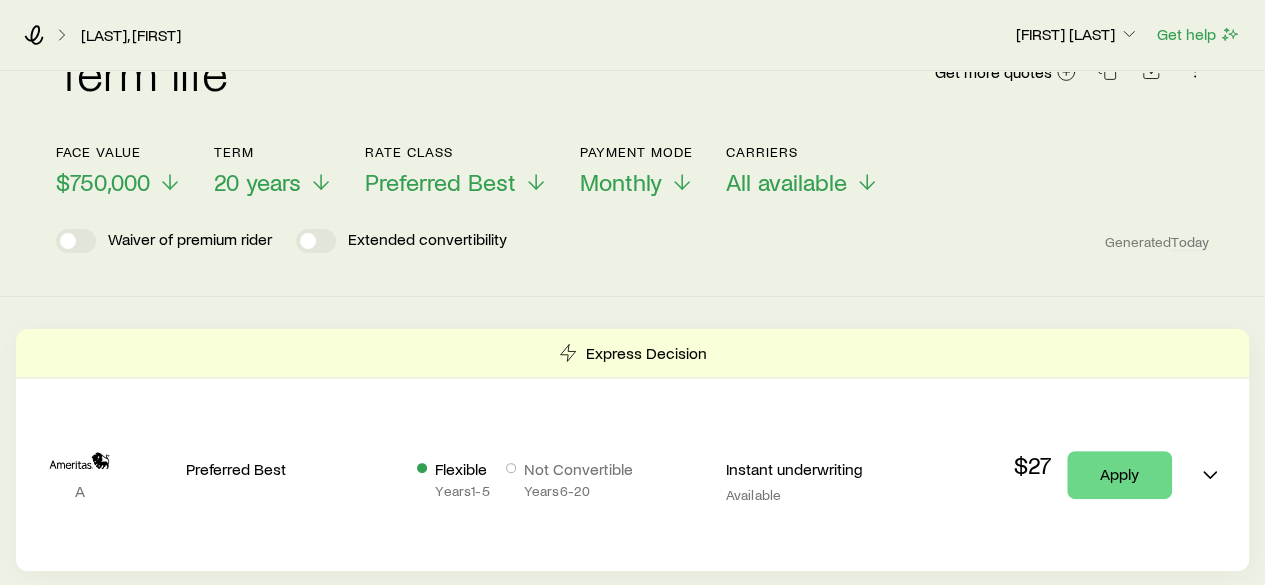 scroll, scrollTop: 0, scrollLeft: 0, axis: both 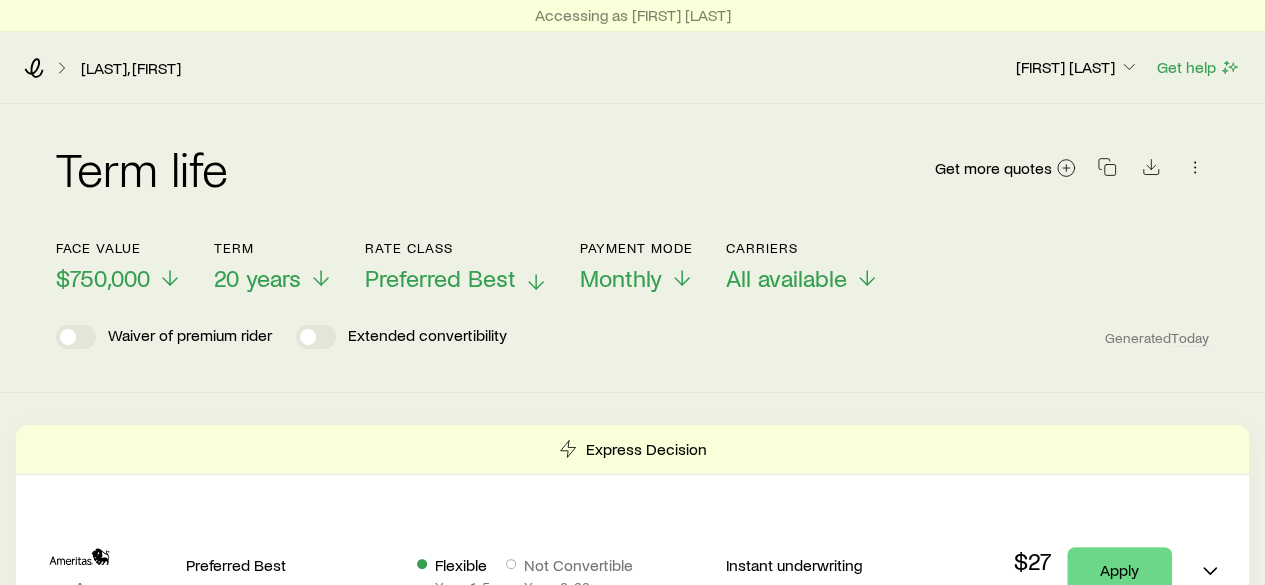 click on "Preferred Best" at bounding box center (440, 278) 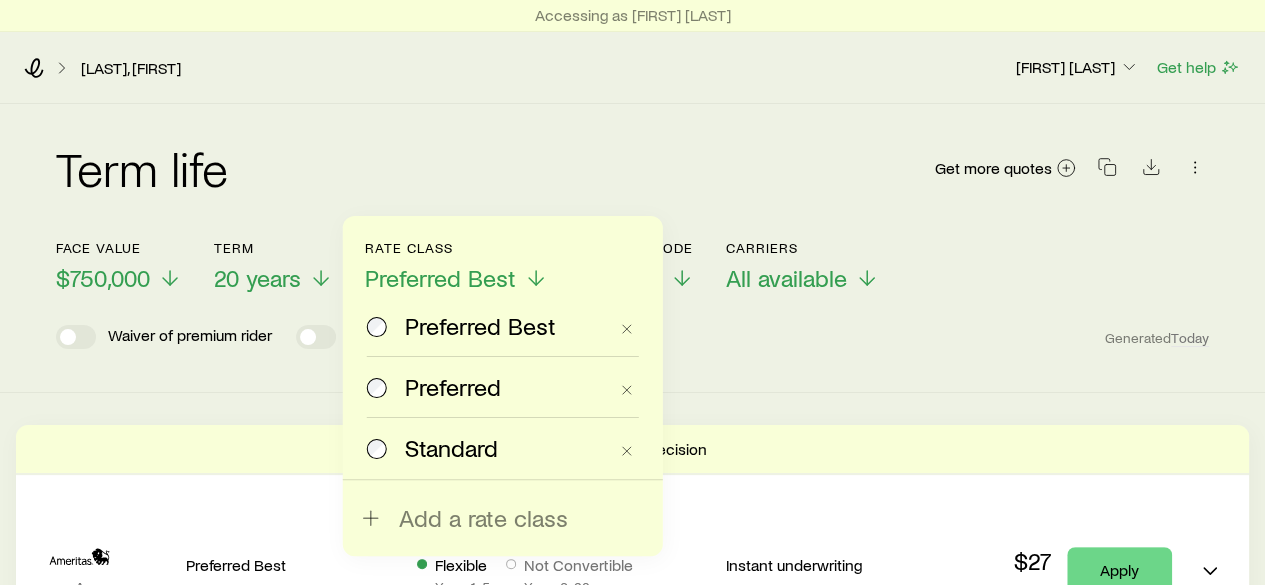 click on "Preferred" at bounding box center (453, 387) 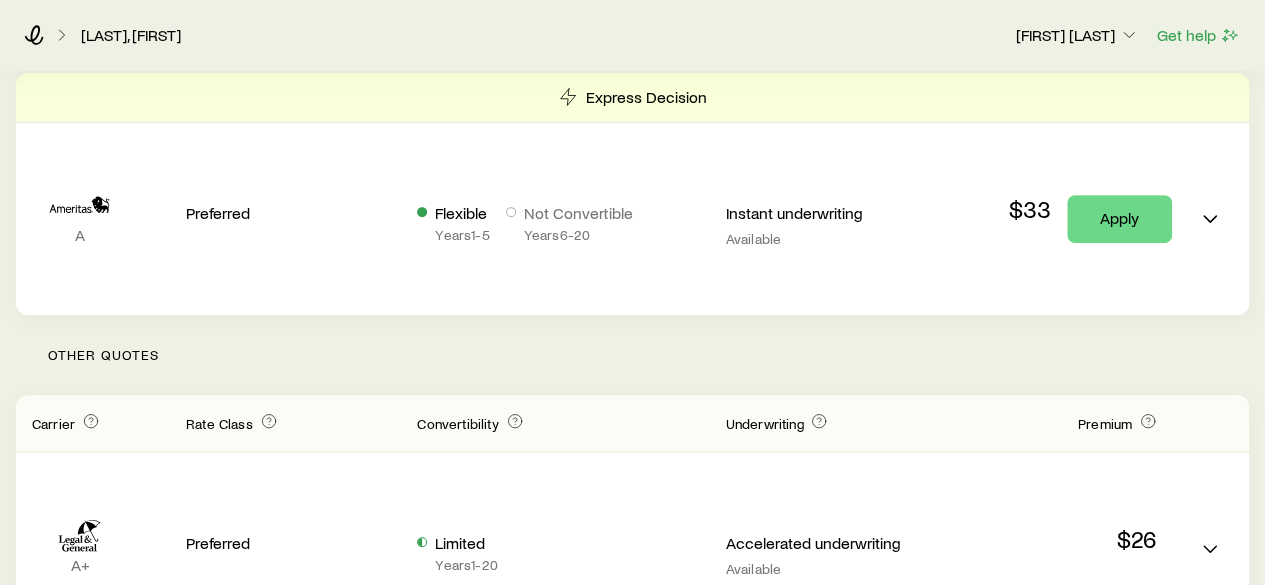 scroll, scrollTop: 0, scrollLeft: 0, axis: both 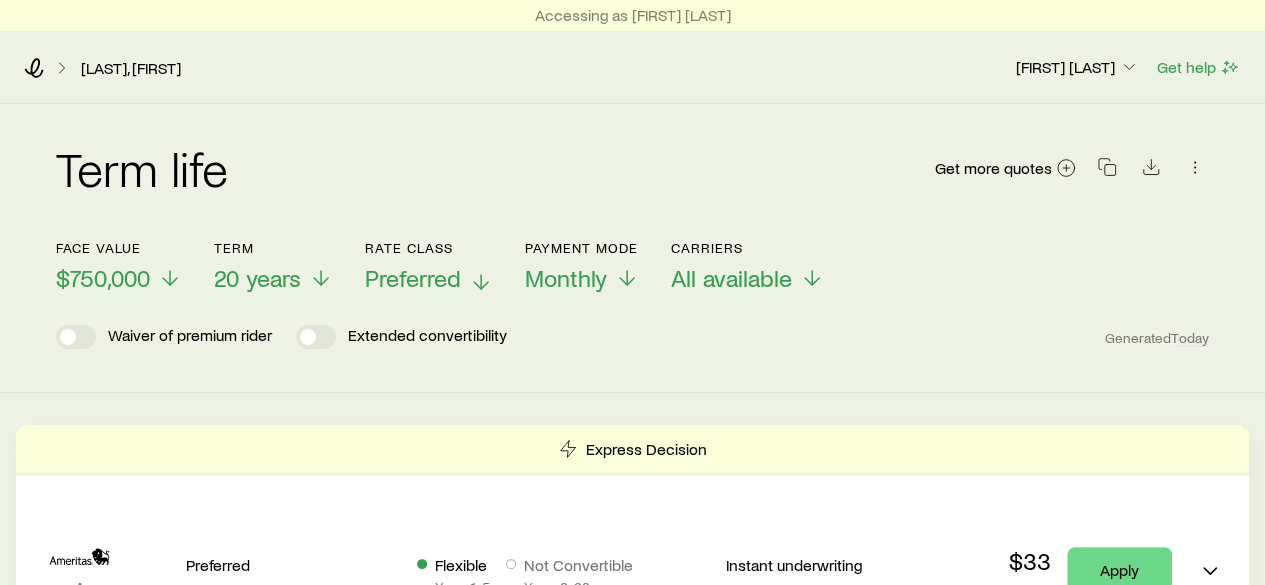 click on "Preferred" at bounding box center (413, 278) 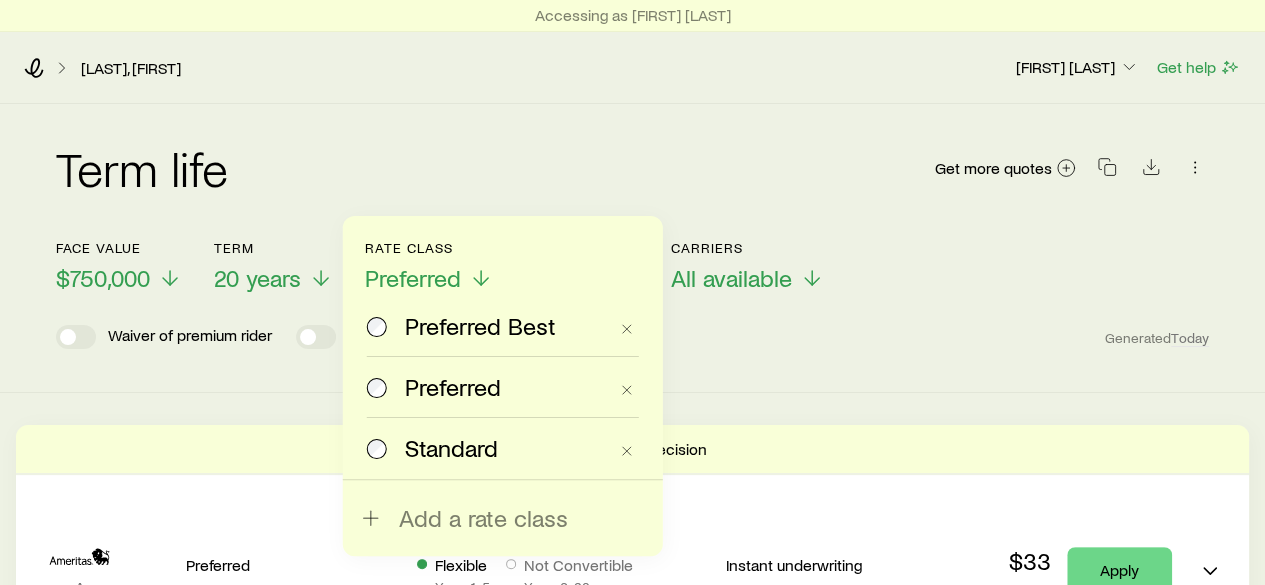 click on "Standard" at bounding box center (451, 448) 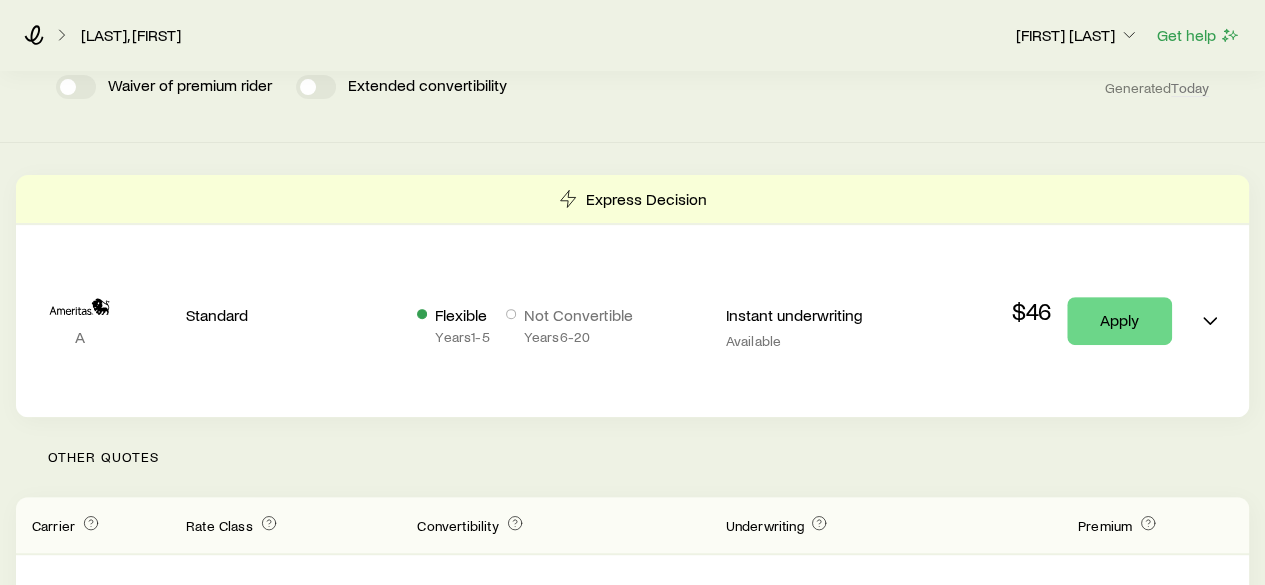 scroll, scrollTop: 0, scrollLeft: 0, axis: both 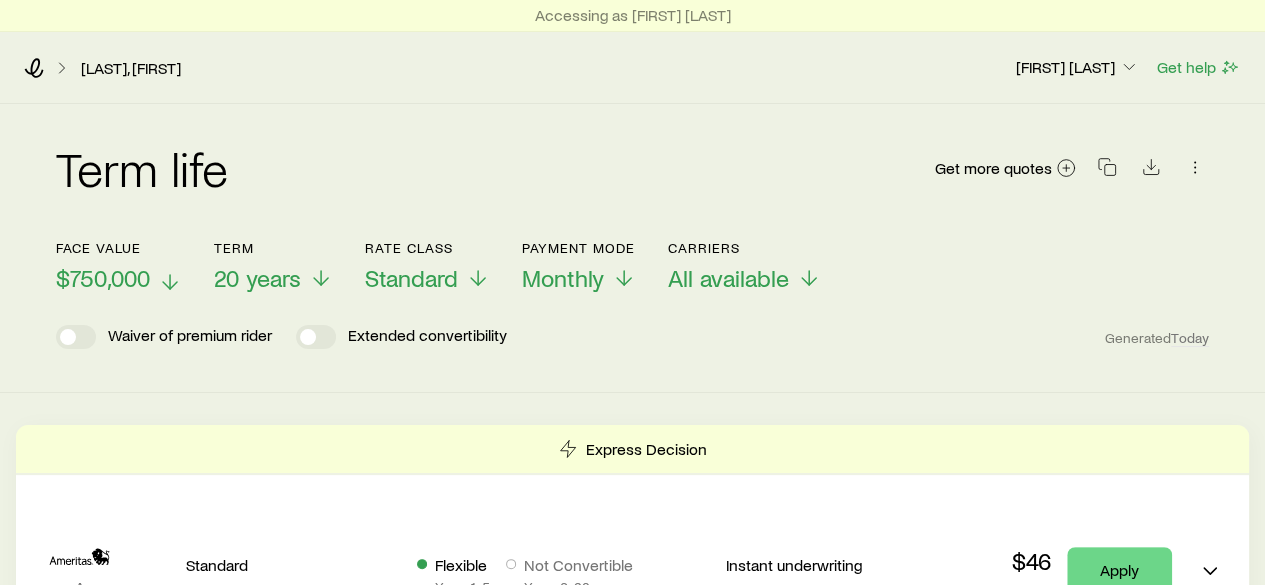 click on "$750,000" at bounding box center (103, 278) 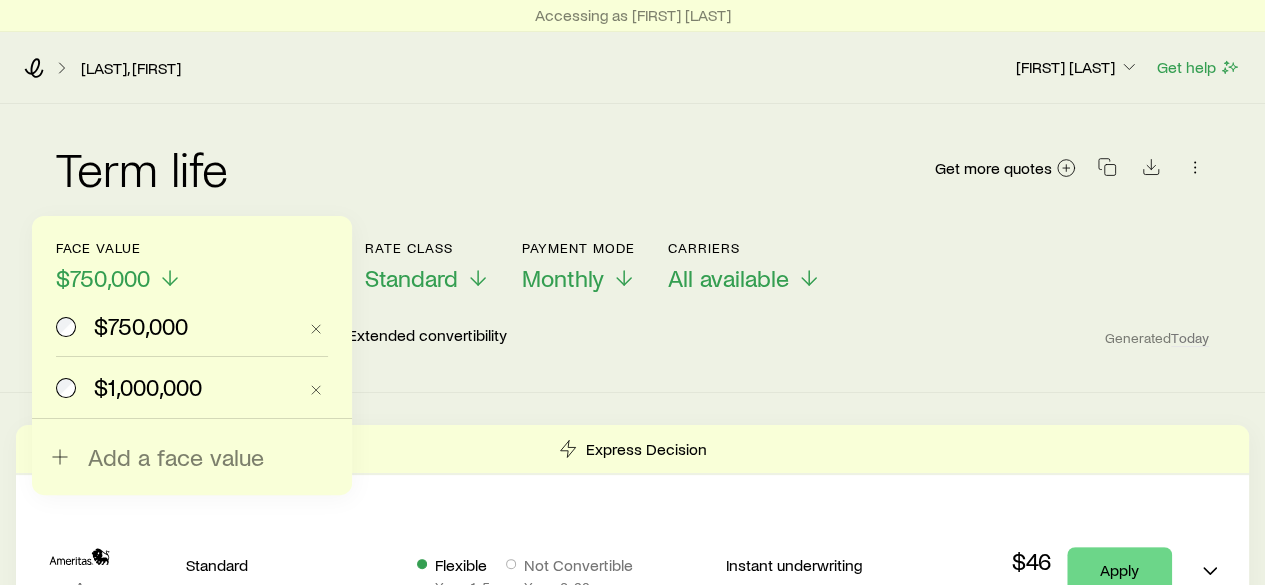 click on "$1,000,000" at bounding box center (148, 387) 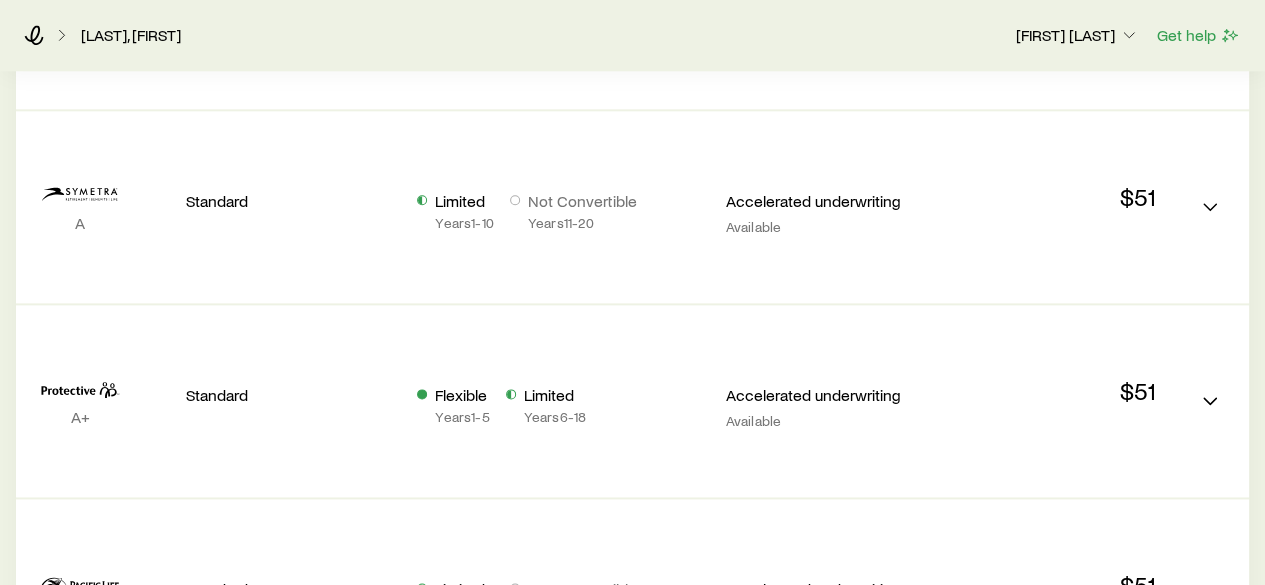 scroll, scrollTop: 1090, scrollLeft: 0, axis: vertical 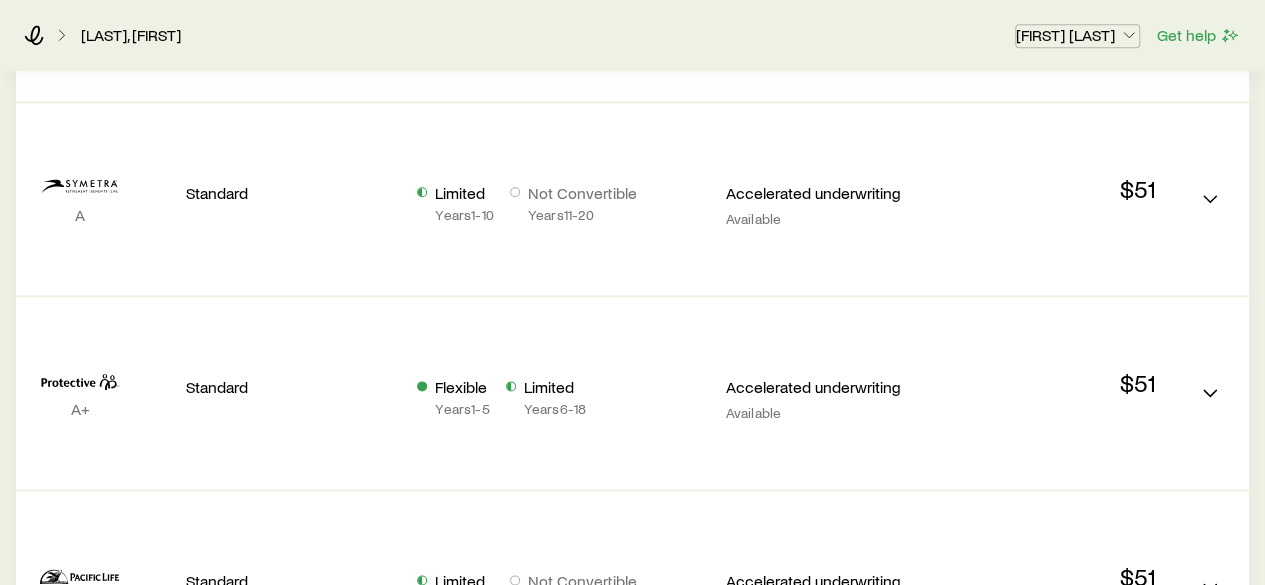 click on "[FIRST] [LAST]" at bounding box center (1077, 35) 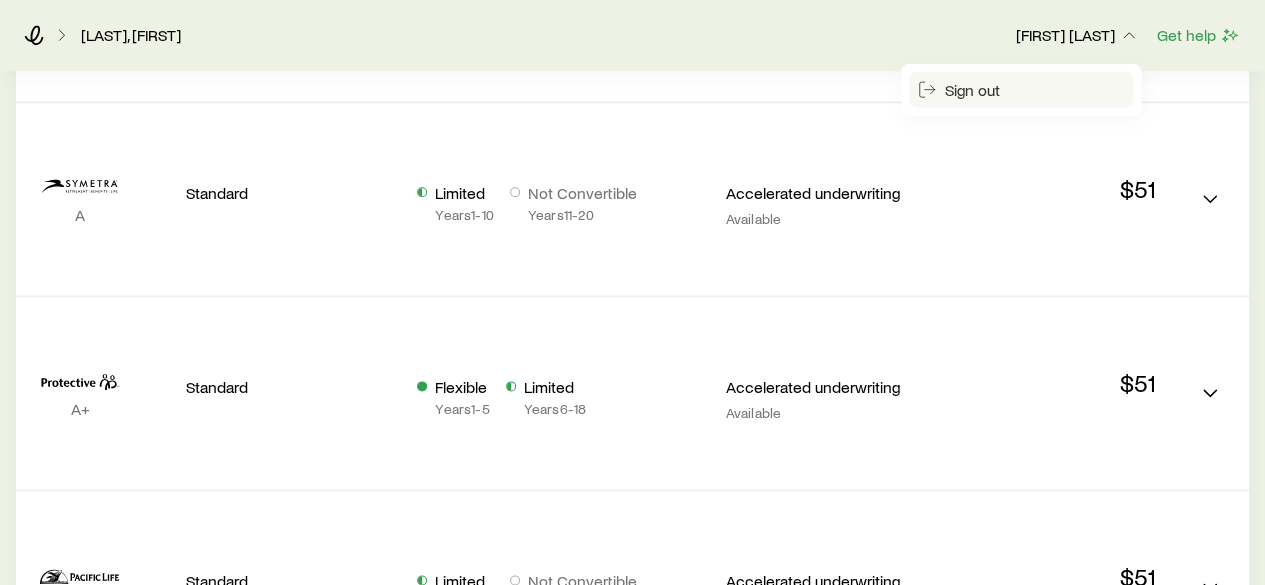 click on "Sign out" at bounding box center [972, 89] 